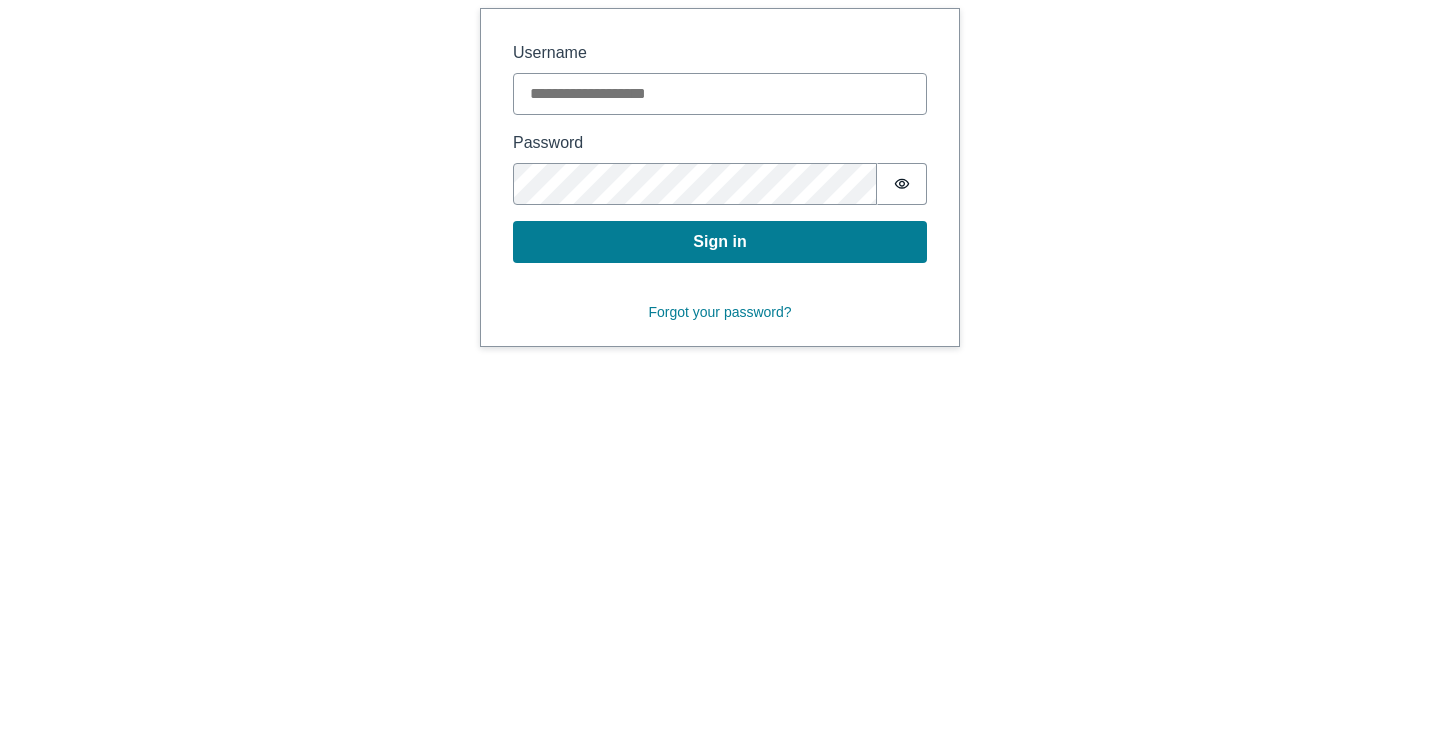 scroll, scrollTop: 0, scrollLeft: 0, axis: both 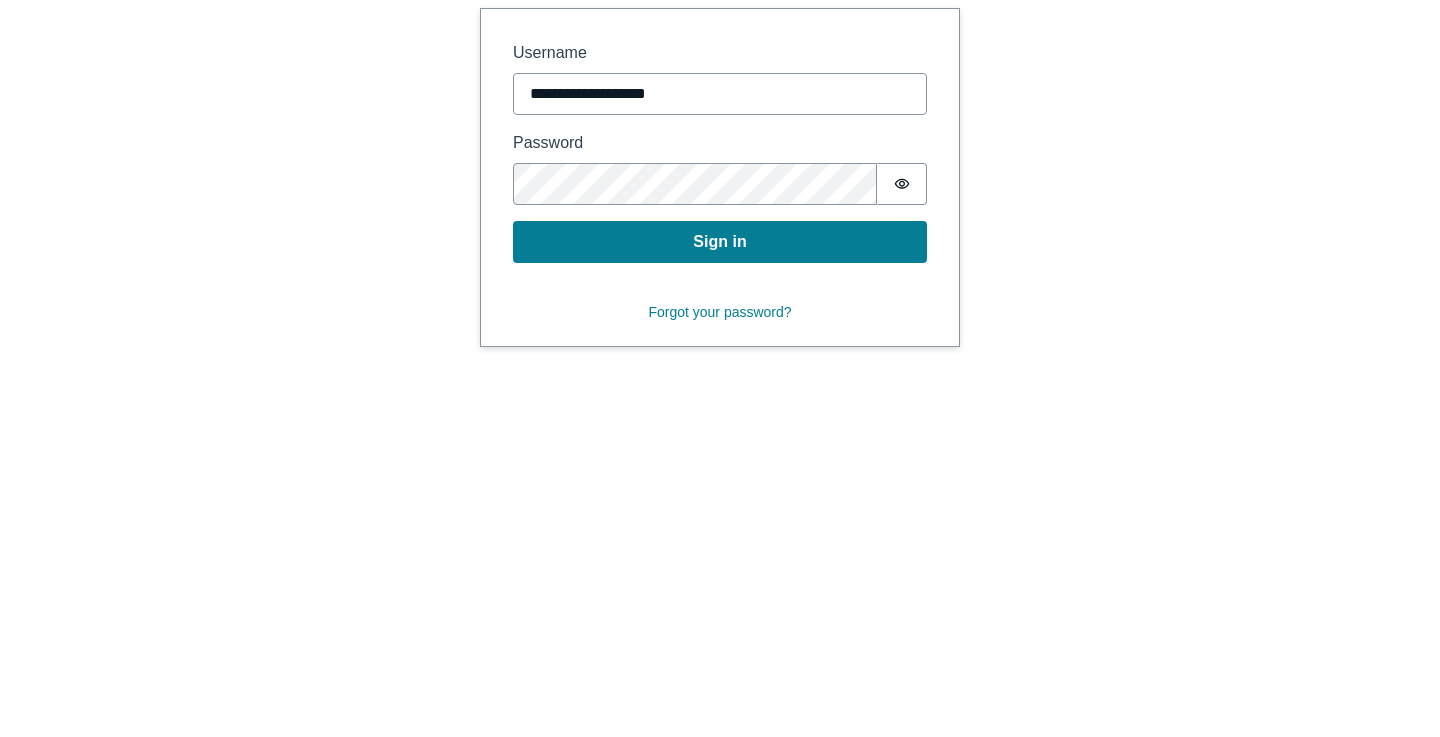type on "**********" 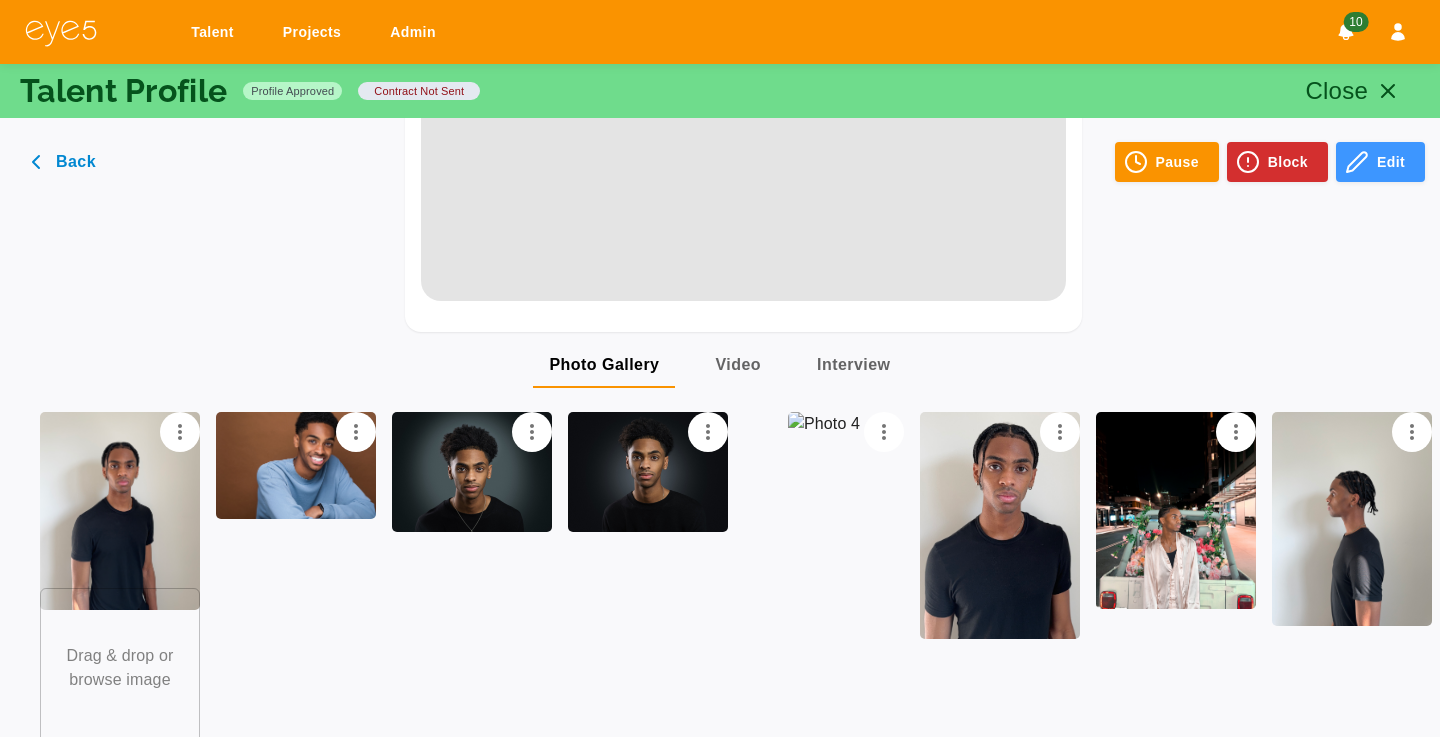 scroll, scrollTop: 1749, scrollLeft: 0, axis: vertical 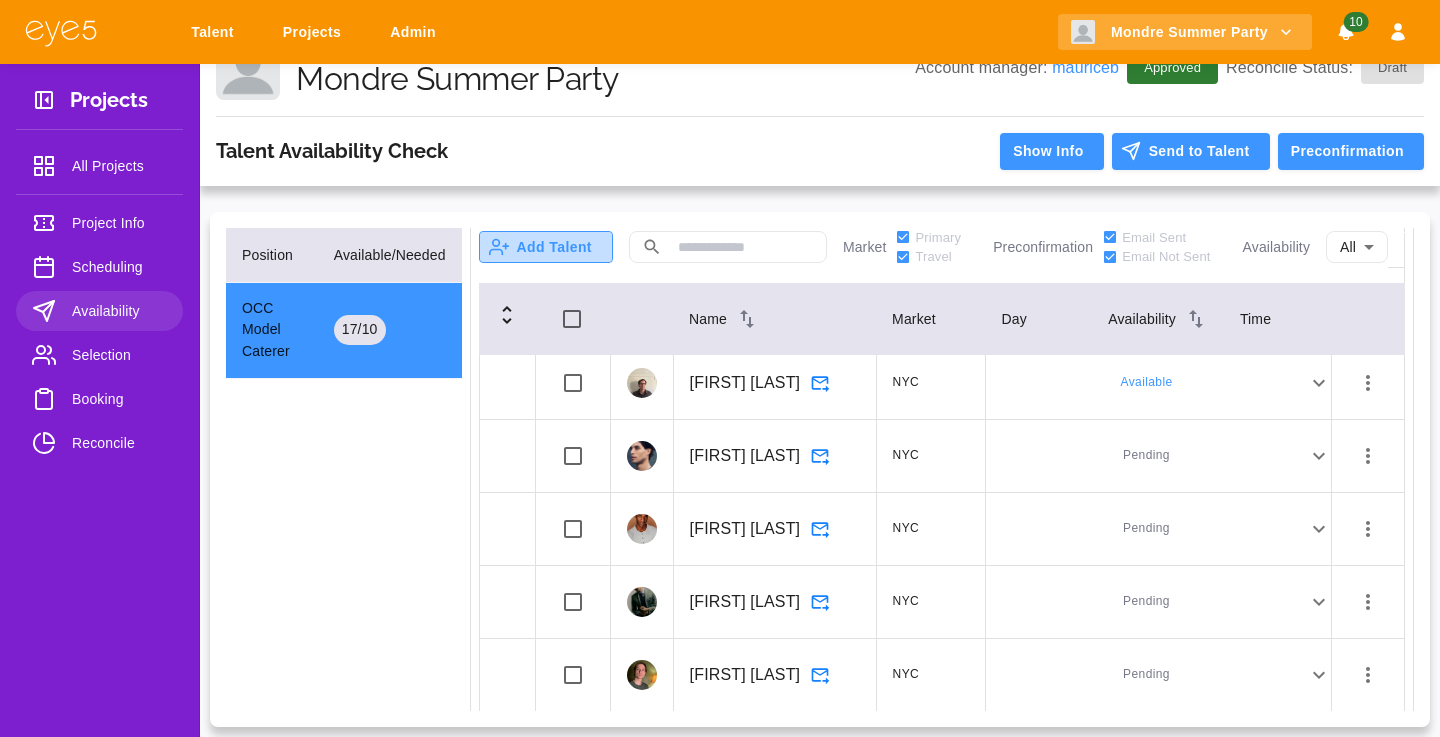 click on "Add Talent" at bounding box center [546, 247] 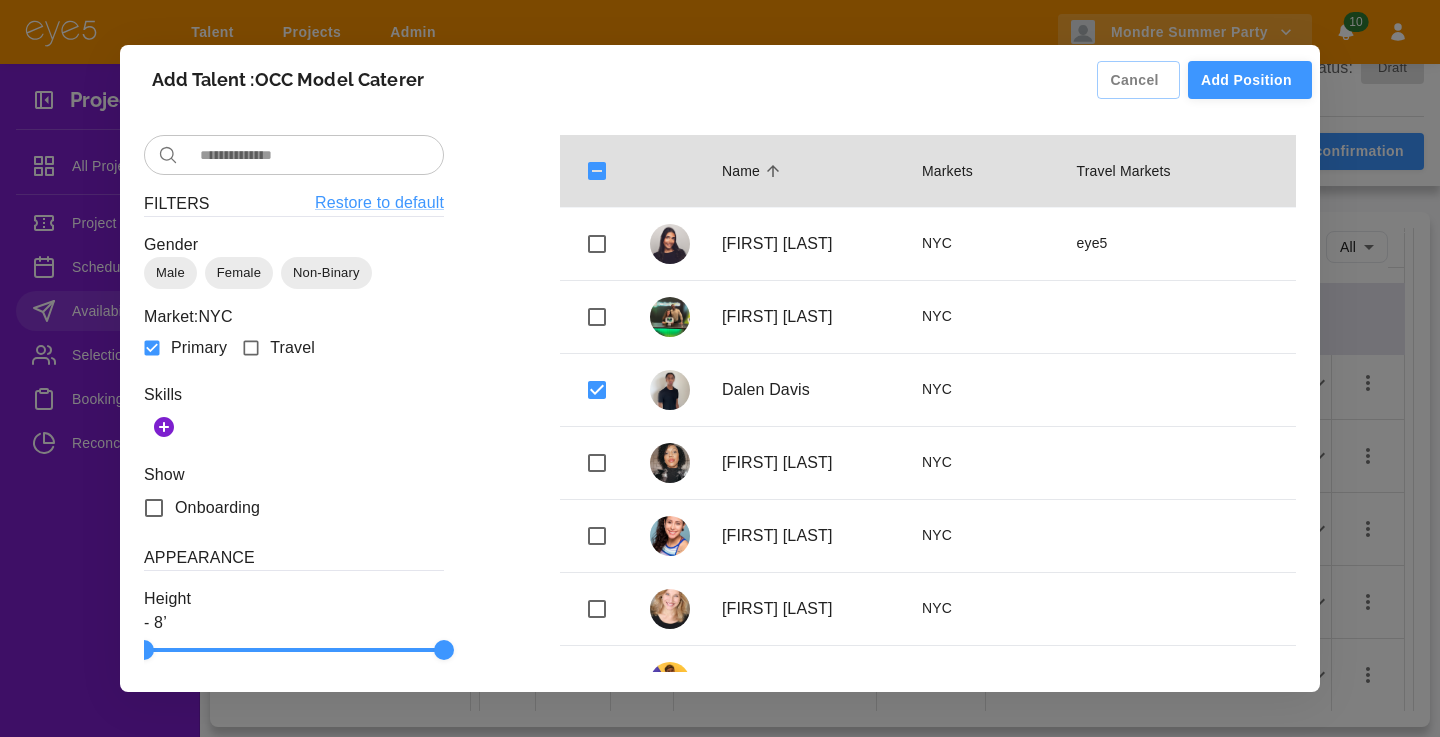 click on "Add Position" at bounding box center (1250, 80) 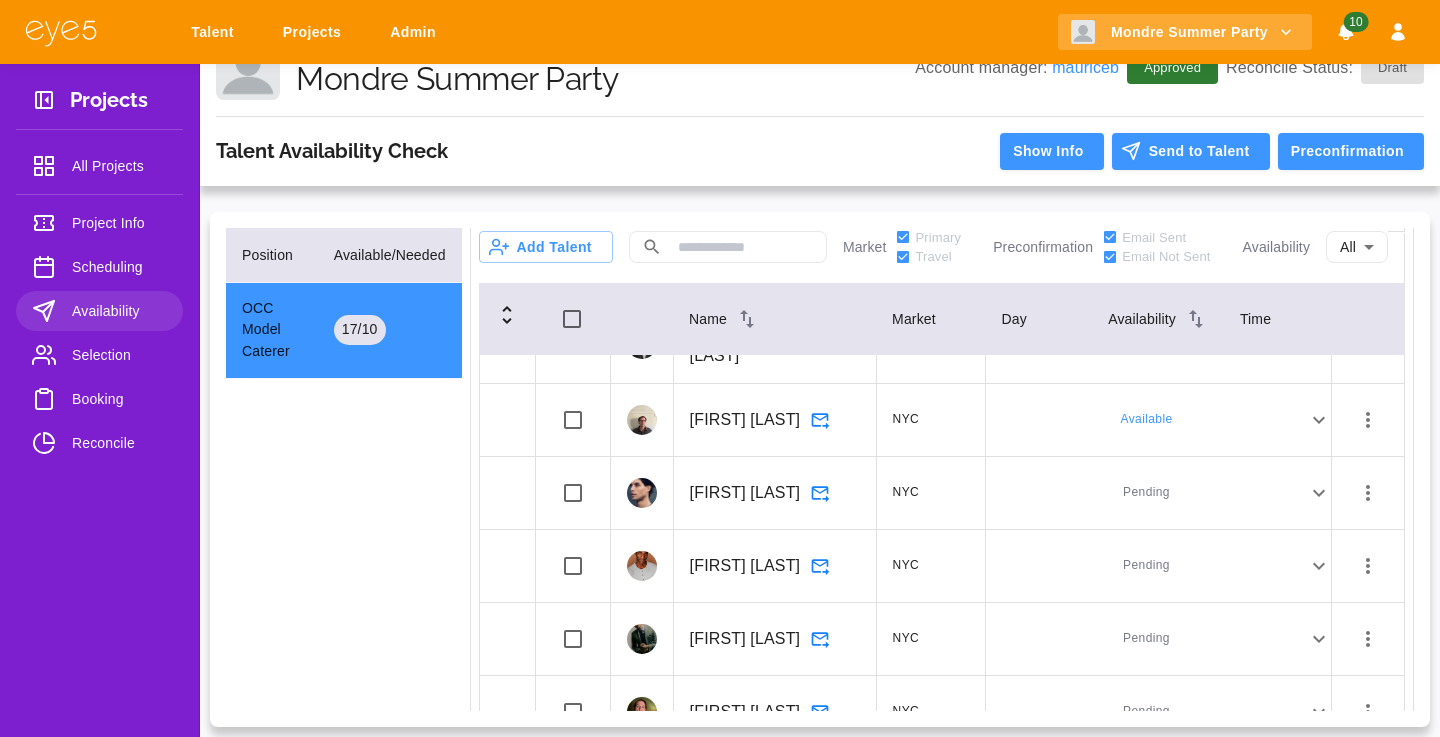 scroll, scrollTop: 1504, scrollLeft: 0, axis: vertical 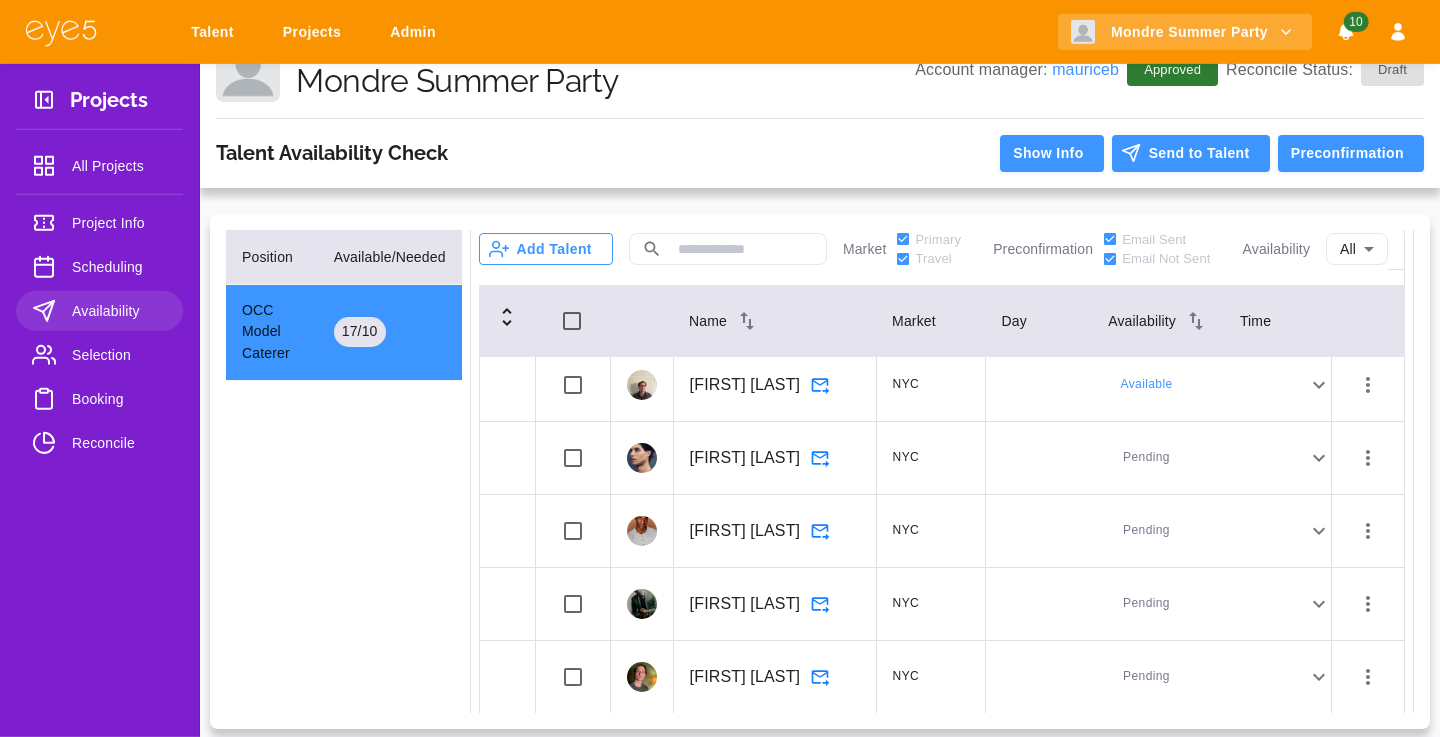 click on "Add Talent" at bounding box center [546, 249] 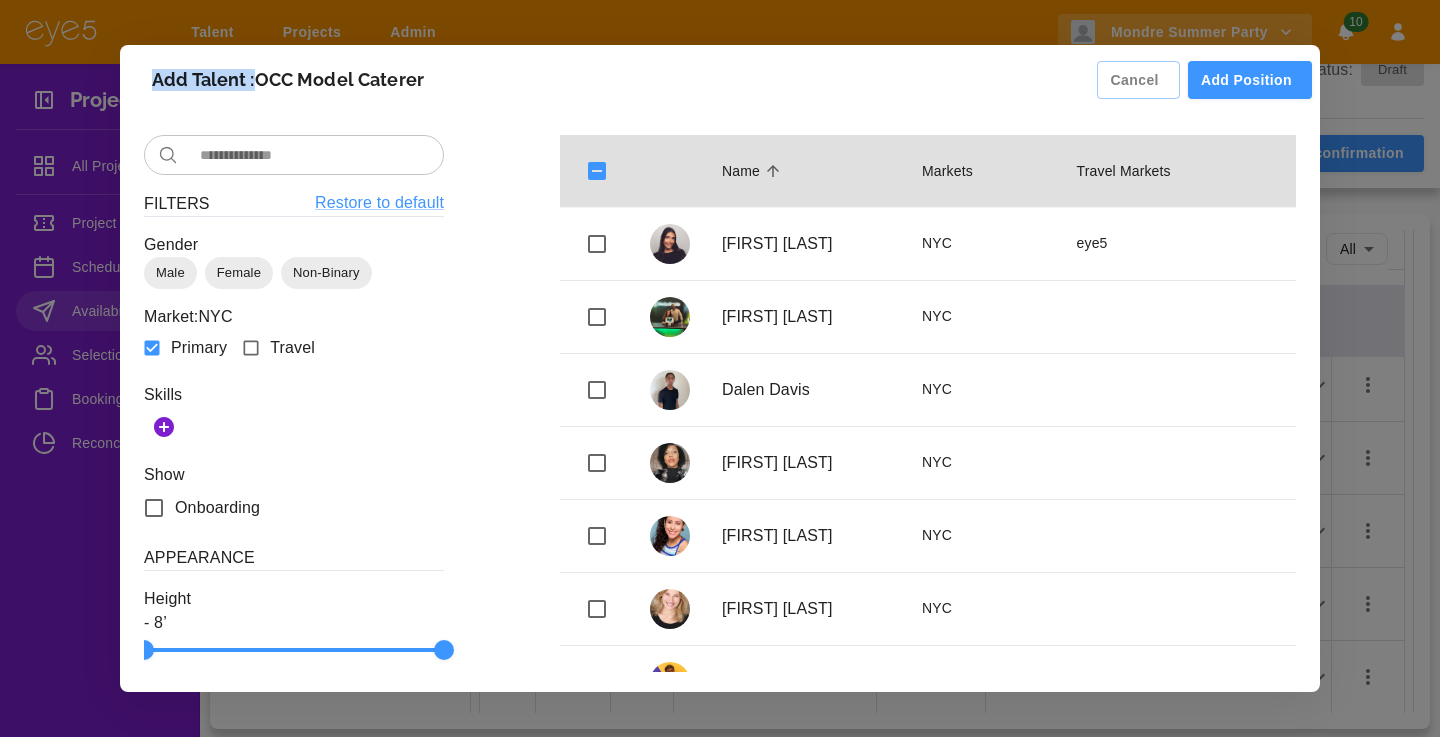 drag, startPoint x: 255, startPoint y: 80, endPoint x: 146, endPoint y: 80, distance: 109 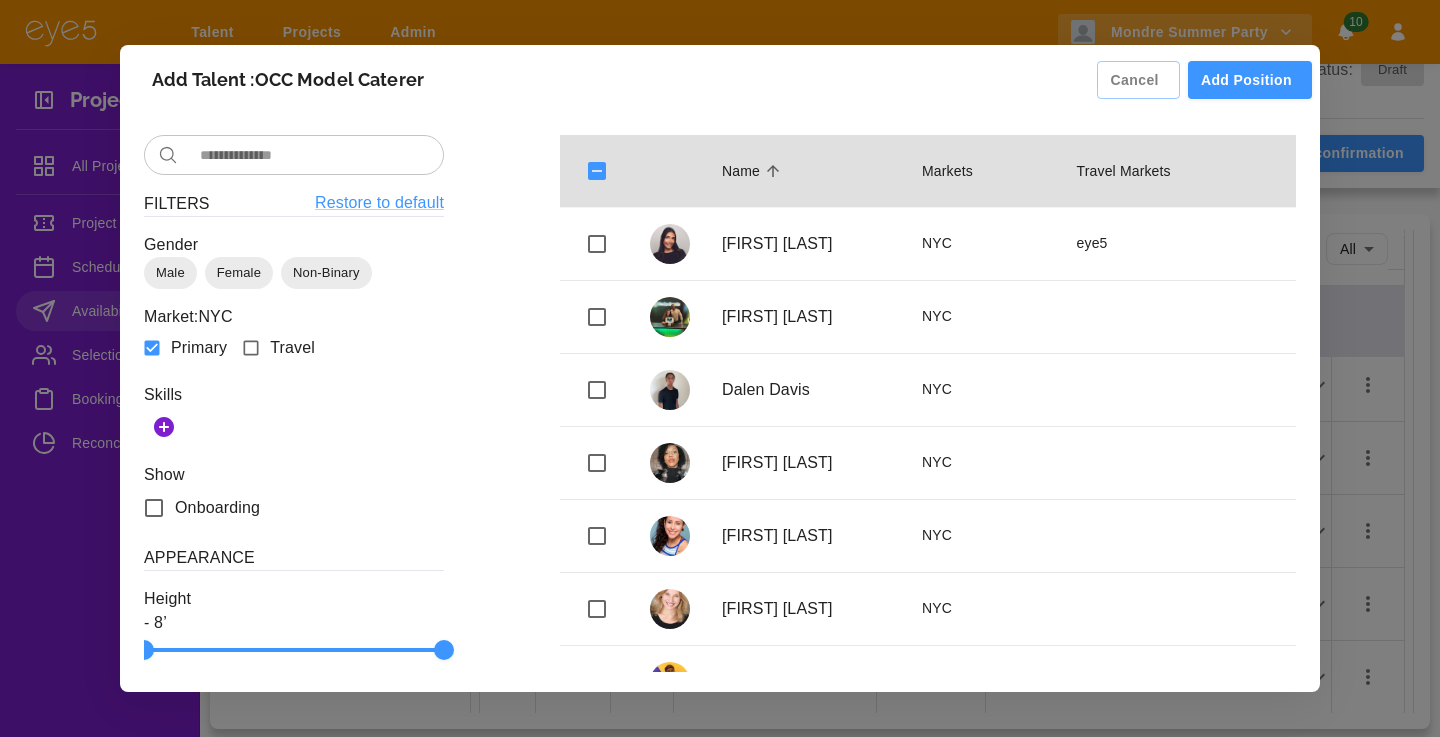 click on "Add Talent :  OCC Model Caterer Cancel Add Position ​ ​ Filters Restore to default Gender Male Female Non-Binary Market:  NYC Primary Travel Positions OCC Model Caterer Skills Show Onboarding Appearance Height  -   8’ Age - Hair Color Blonde Brunette Red Black Bald Gray Other Expertise Languages Name Markets Travel Markets Victoria Giarraffa NYC eye5 Maurice Baldwin NYC Dalen Davis NYC Ravoshia Whaley NYC Taci Malvo NYC Christina Pawl NYC Tennessee NYC Will Olivera NYC TJ Hoban NYC Hever Rondon NYC Ricardo Rodrigues NYC Michael Crawford NYC Luis Miguel Rondon NYC Julian Hernandez  NYC John Anantua NYC Janckfre Achan NYC Hunter Nance  NYC Fadel Lo NYC Johnathan Dougan NYC Diego Lecroy NYC Dion Costelloe NYC Zak Hill Whilton NYC Rashad Dauda NYC Daniil Putov NYC Julian Cardona NYC Jason Bediako NYC Deon Whitt NYC Alex Chkheidze NYC Izzy Webb NYC Asel Otunchieva NYC" at bounding box center [720, 368] 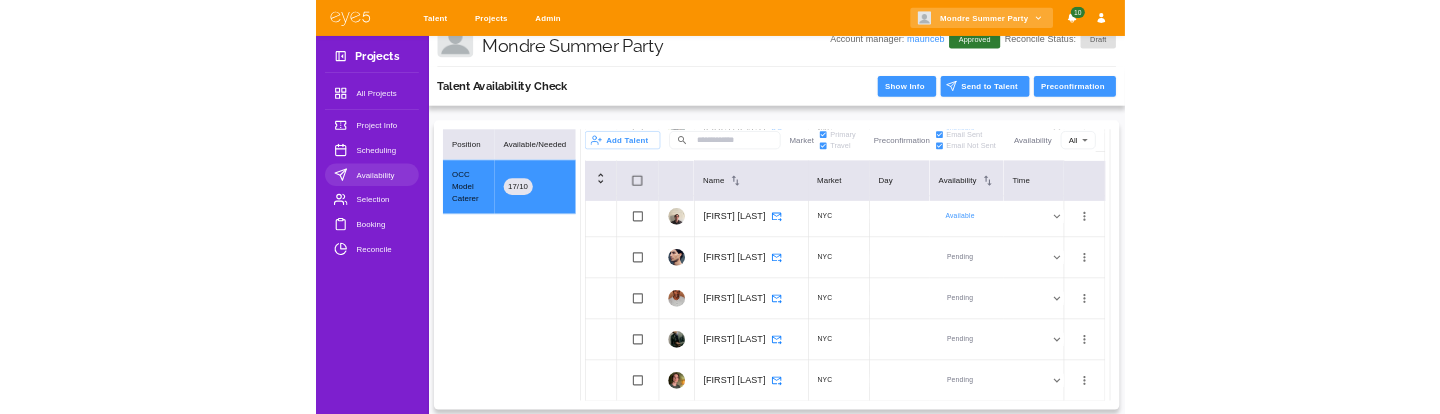 scroll, scrollTop: 36, scrollLeft: 0, axis: vertical 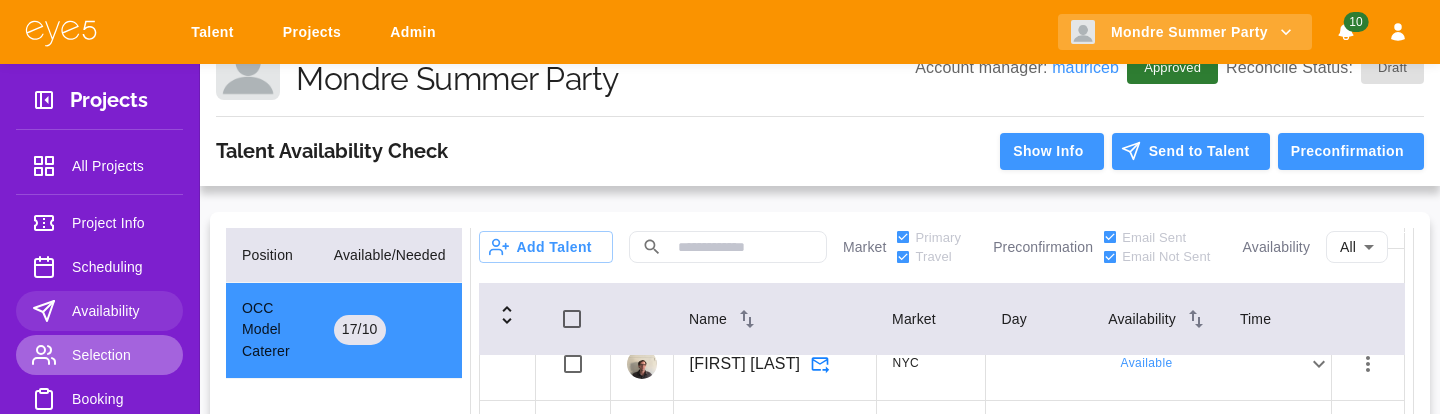 click on "Selection" at bounding box center (119, 355) 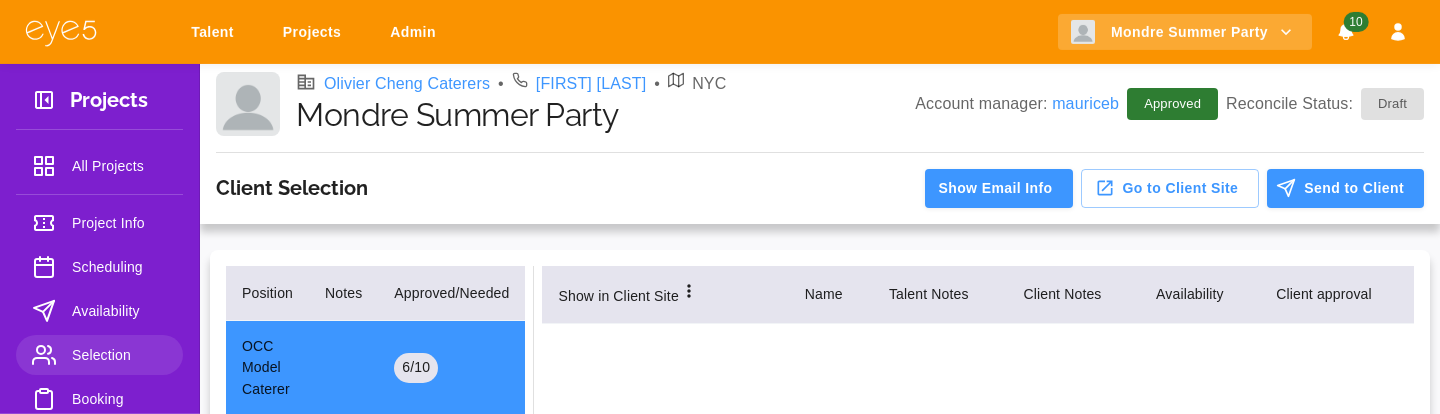 scroll, scrollTop: 0, scrollLeft: 0, axis: both 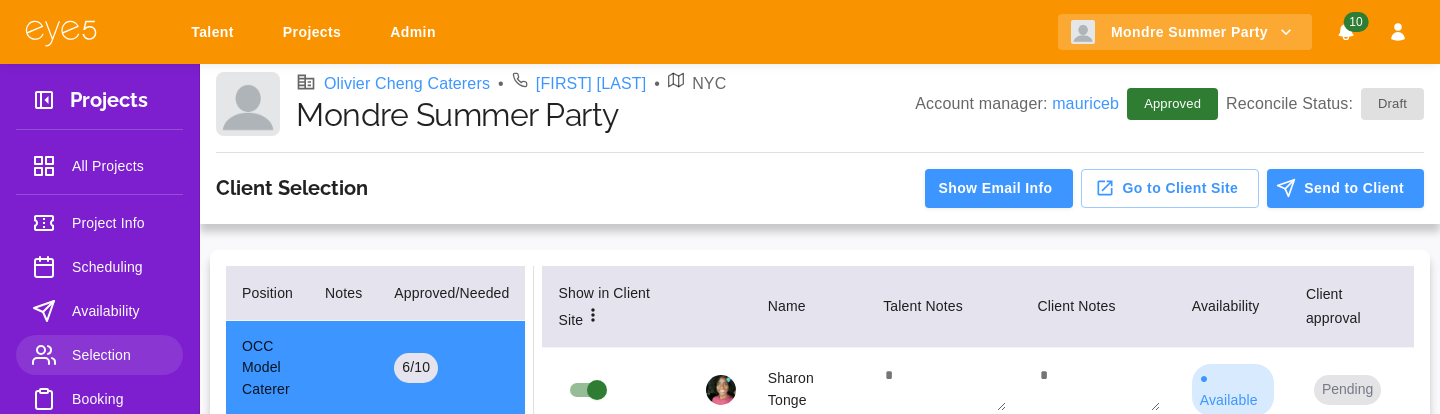 click on "Availability" at bounding box center [119, 311] 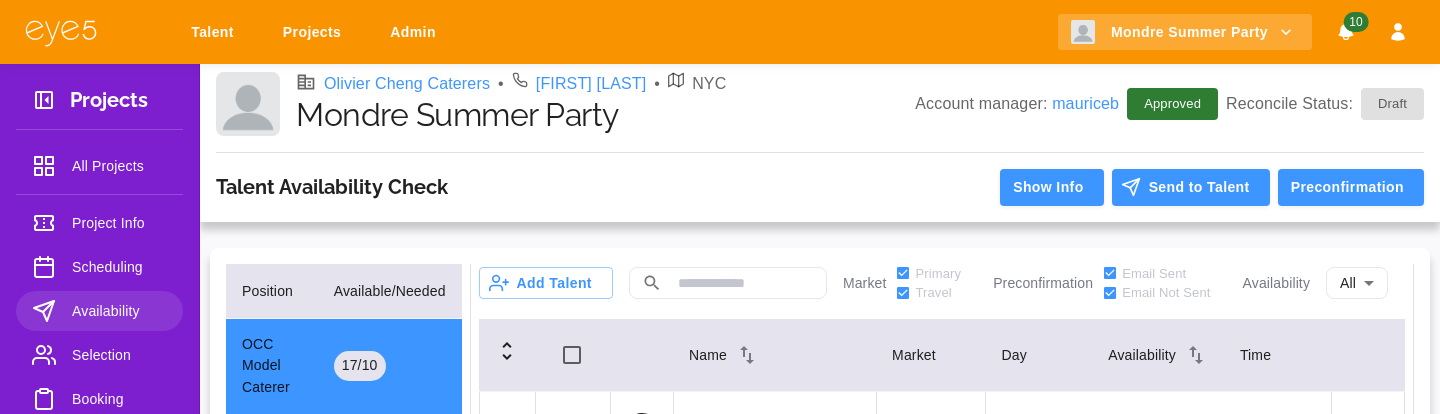 click on "Project Info" at bounding box center (119, 223) 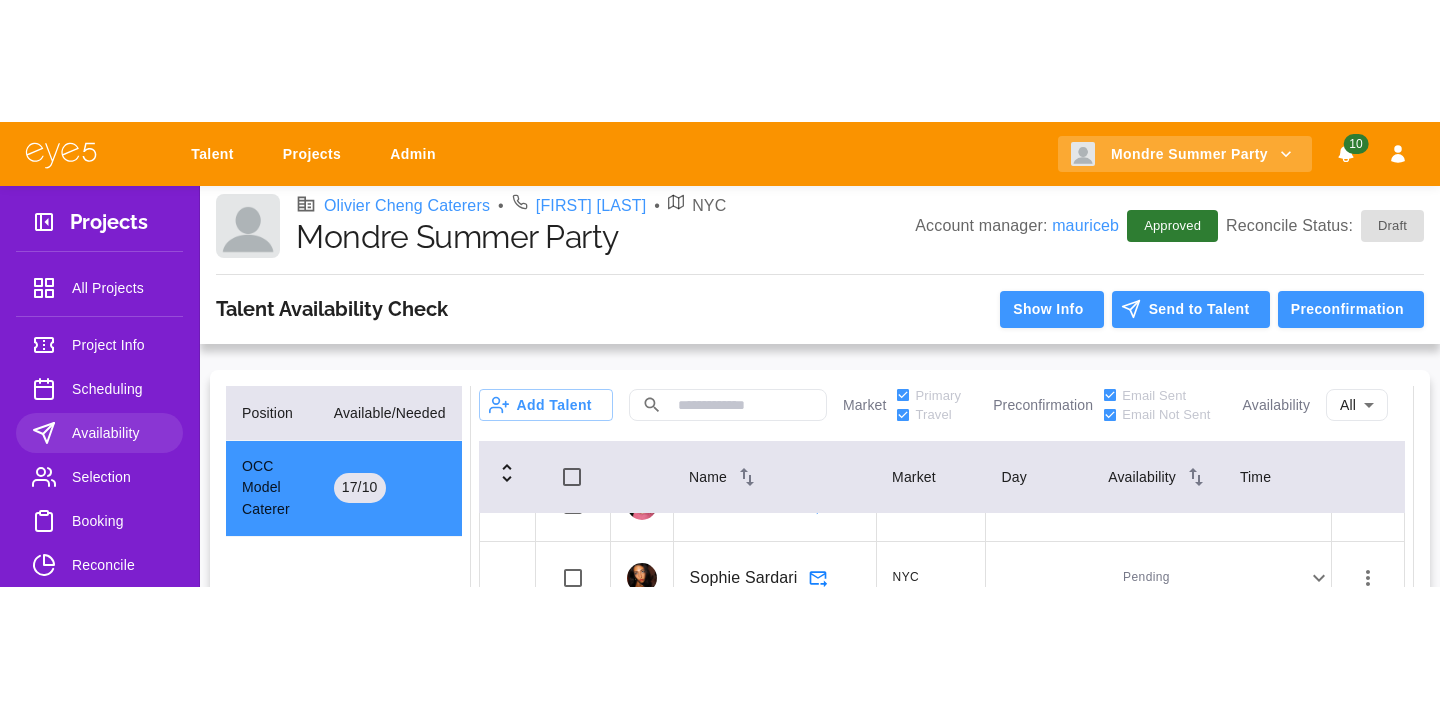 scroll, scrollTop: 0, scrollLeft: 0, axis: both 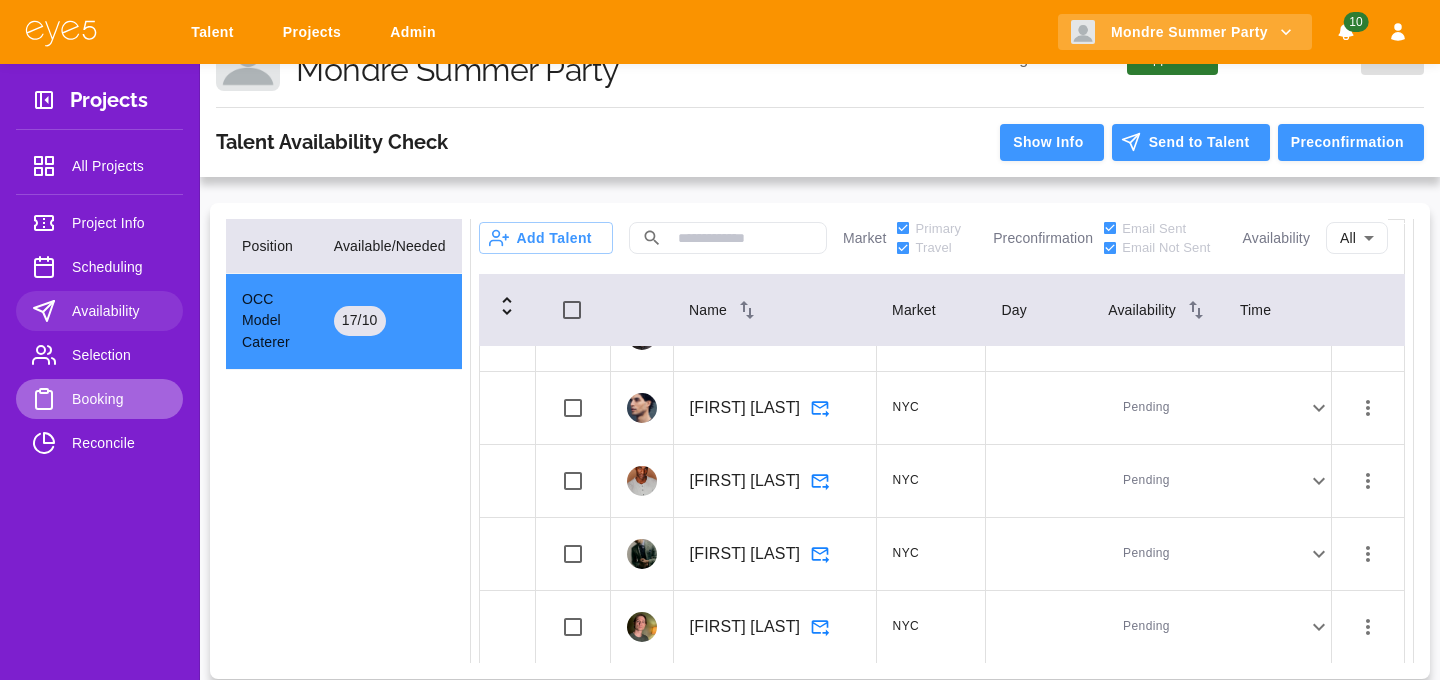 click on "Booking" at bounding box center (119, 399) 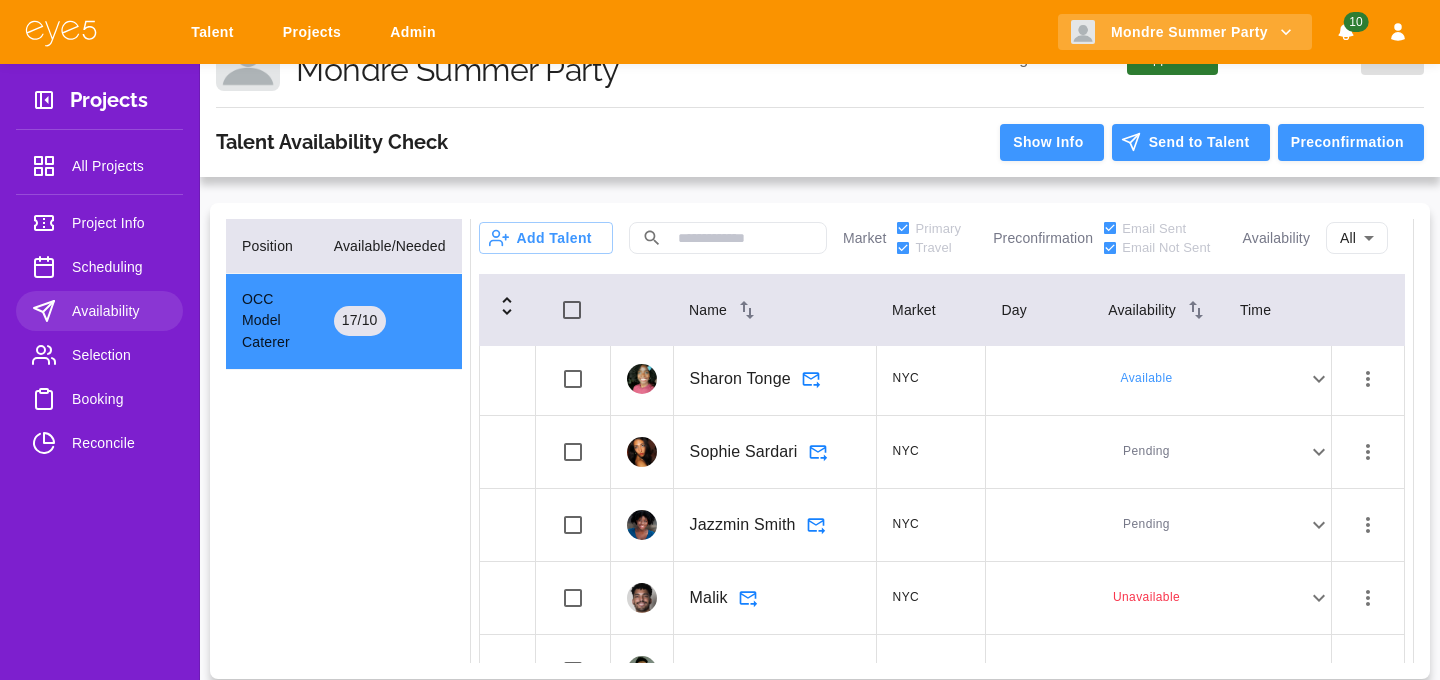 scroll, scrollTop: 0, scrollLeft: 0, axis: both 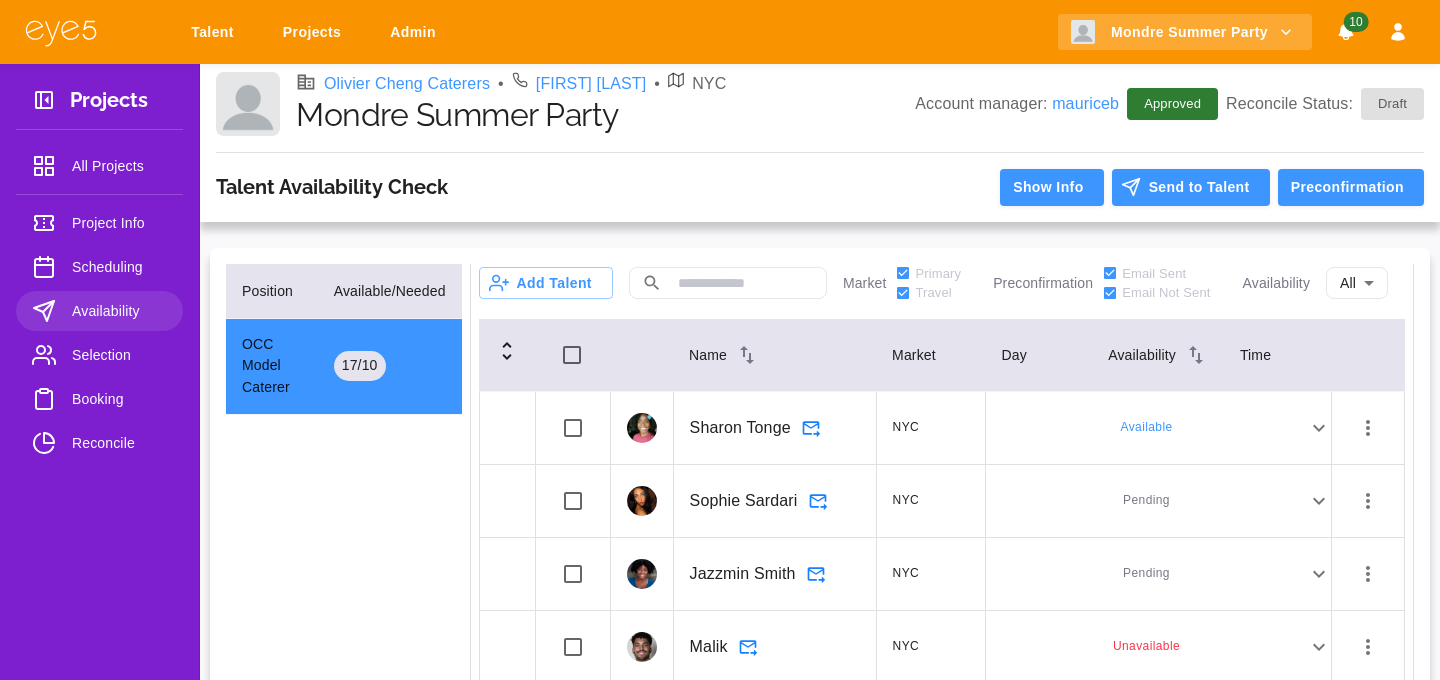 click on "Sharon Tonge" at bounding box center (740, 428) 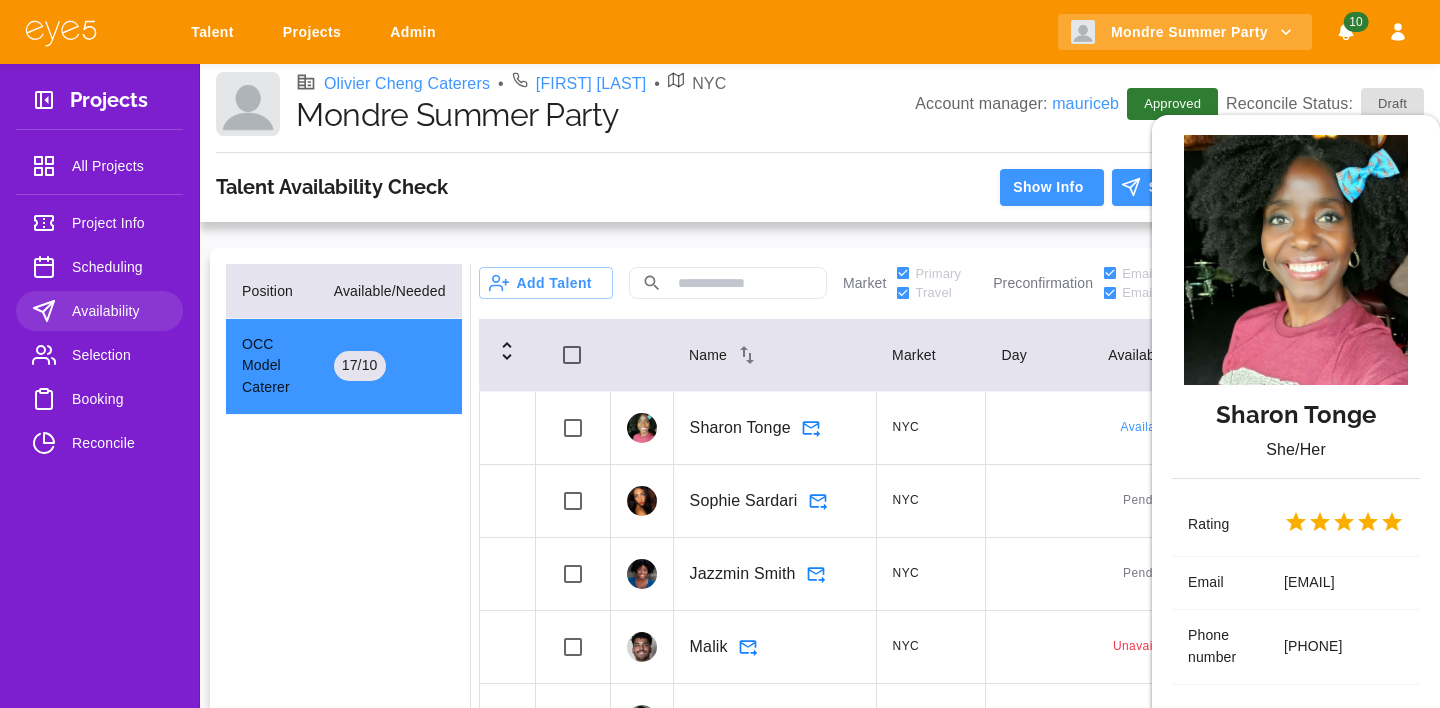 click on "Sharon Tonge She/Her Rating Email sharon.tonge@gmail.com Phone number +19173094600 View profile Pause Block" at bounding box center (1296, 466) 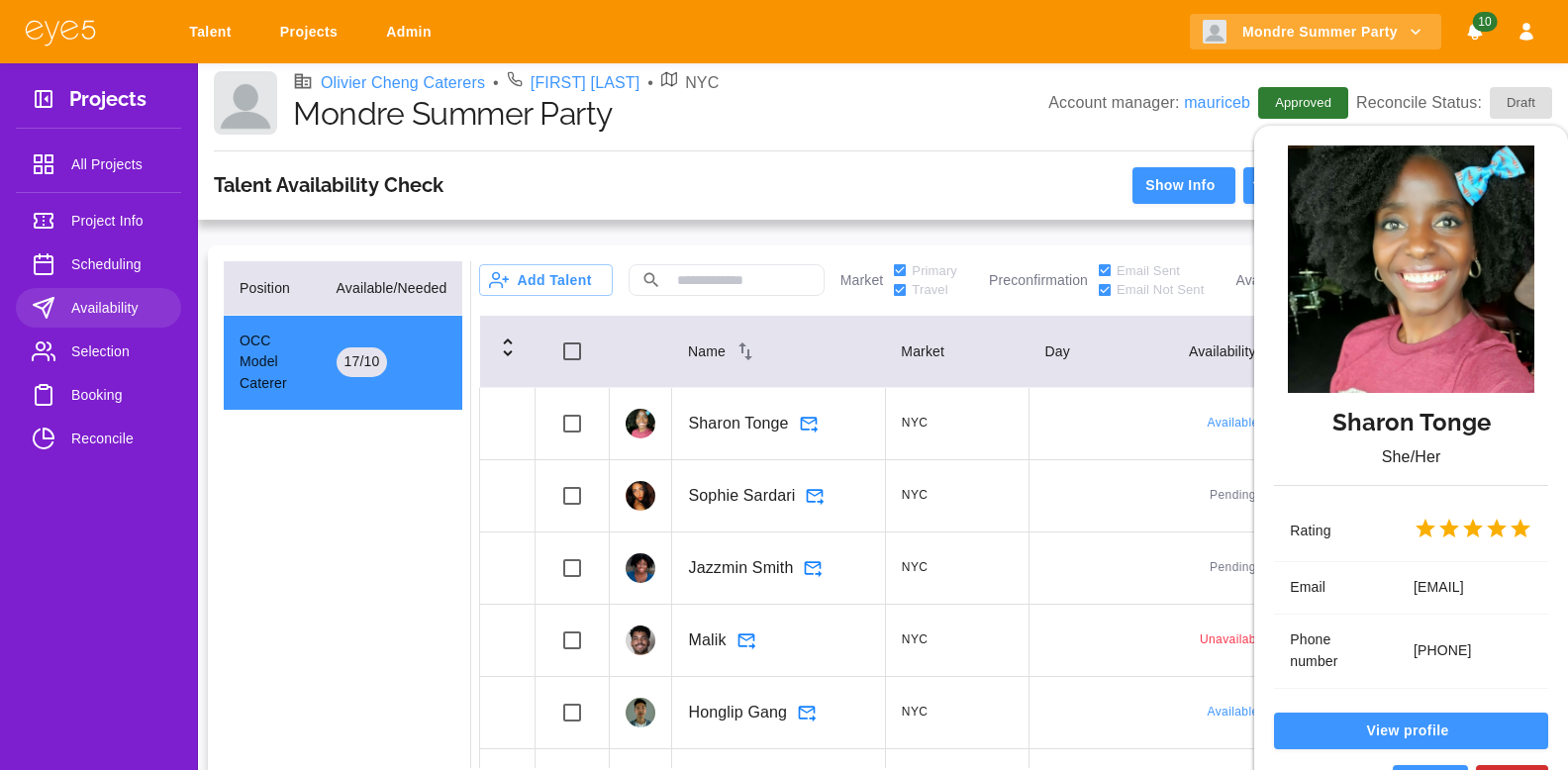 click on "Sharon Tonge She/Her Rating Email sharon.tonge@gmail.com Phone number +19173094600 View profile Pause Block" at bounding box center (784, 385) 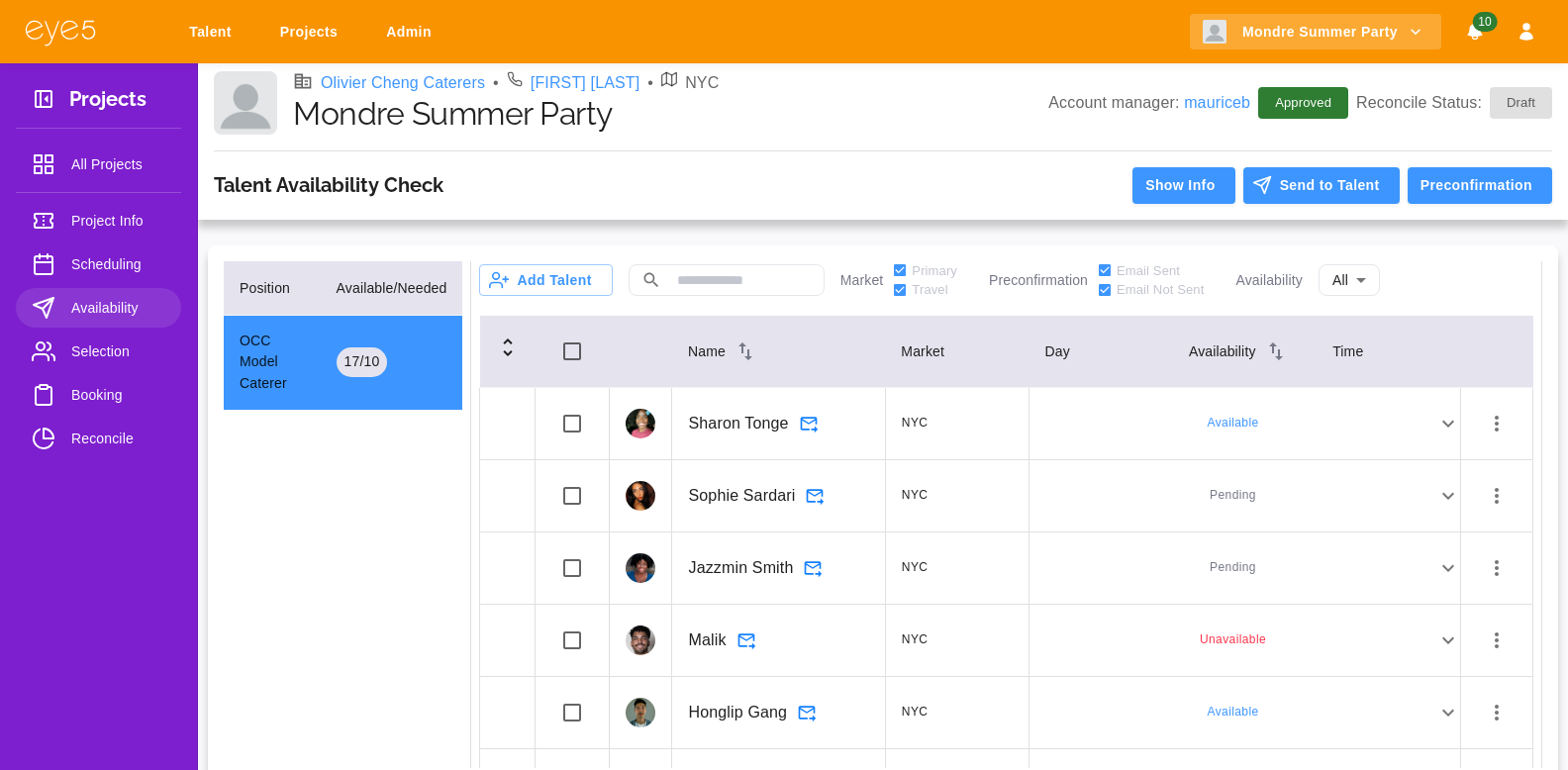 click on "Sharon Tonge" at bounding box center (778, 423) 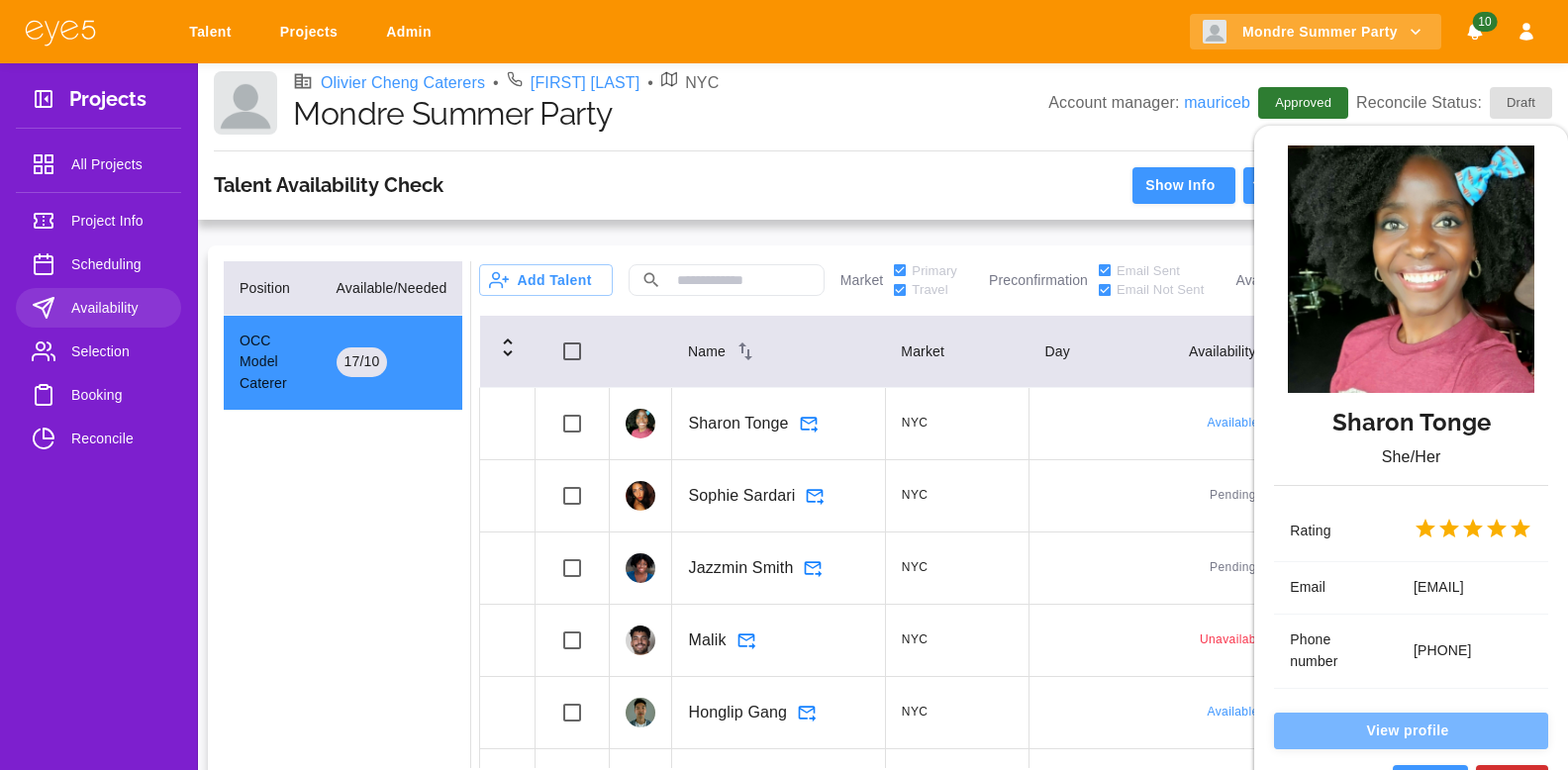 click on "View profile" at bounding box center [1411, 730] 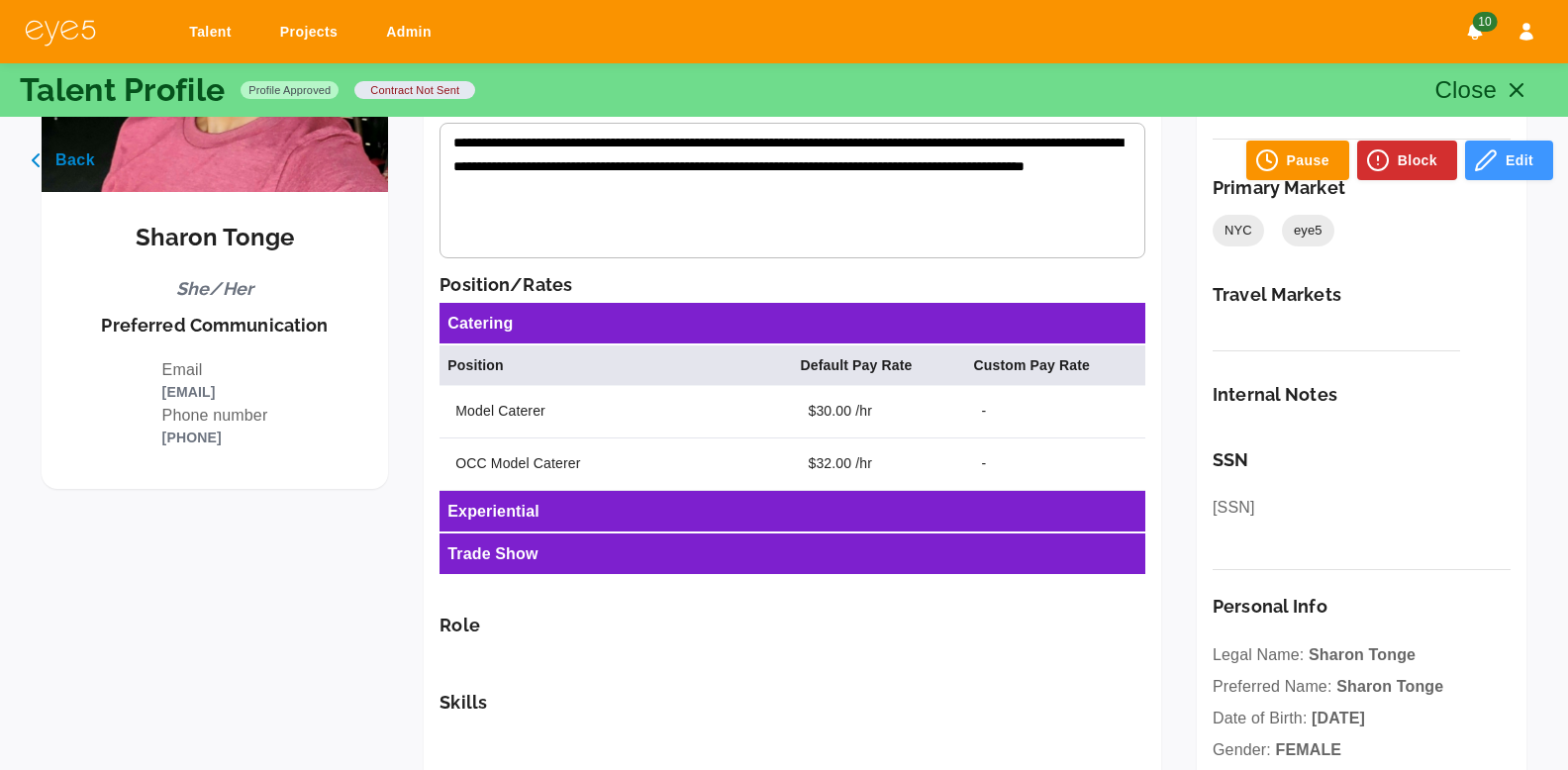 scroll, scrollTop: 0, scrollLeft: 0, axis: both 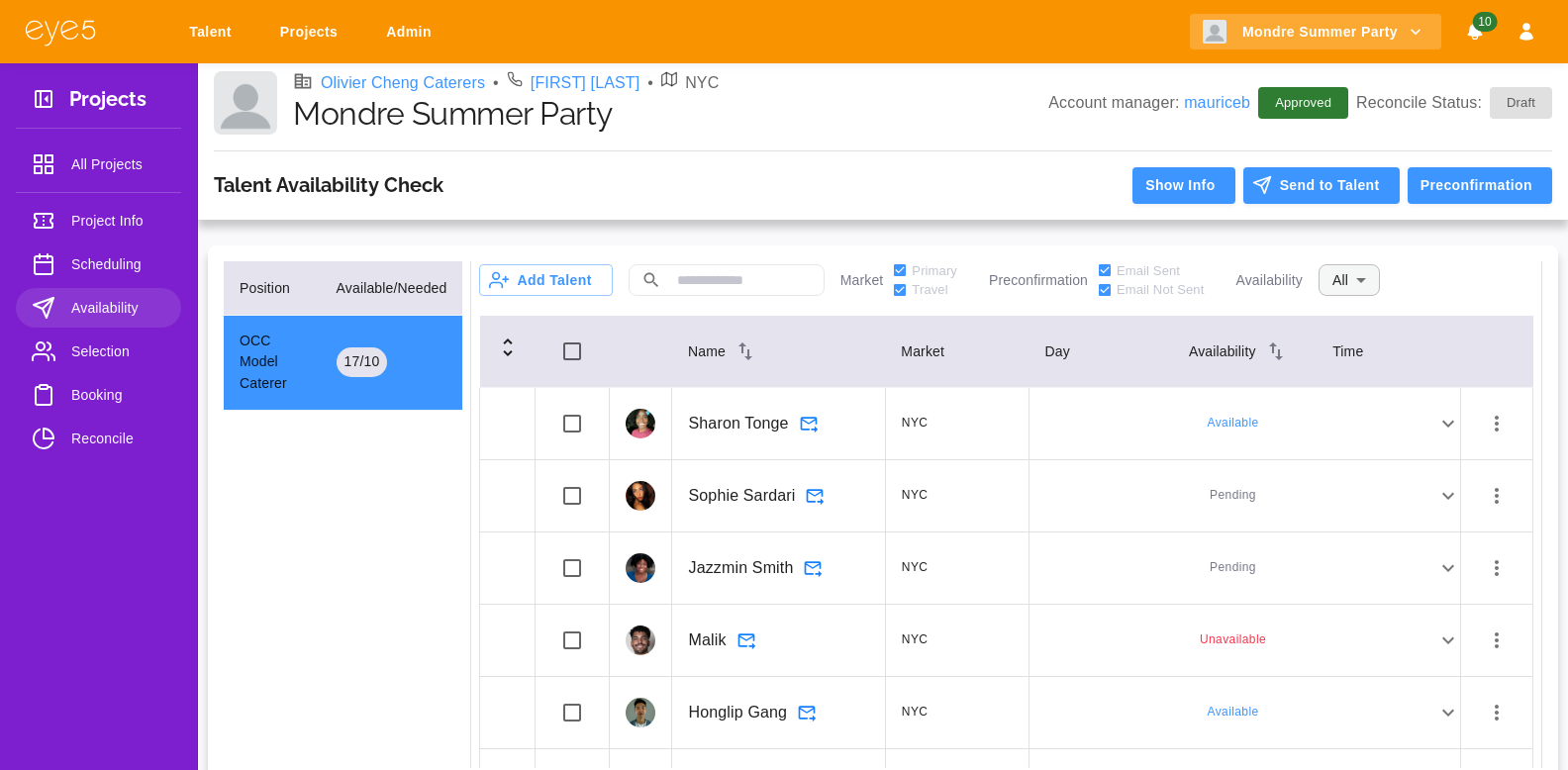click on "Talent Projects Admin Mondre Summer Party 10 Projects All Projects Project Info Scheduling Availability Selection Booking Reconcile Olivier Cheng Caterers • Kyle Shoeplein • NYC Mondre Summer Party Account manager:   mauriceb Approved Reconcile Status:   Draft Talent Availability Check Show Info Send to Talent Preconfirmation Position Available/Needed OCC Model Caterer 17 / 10 Add Talent ​ Market Primary Travel Preconfirmation Email Sent Email Not Sent Availability All ​ Name Market Day Availability Time Sharon Tonge NYC Available Thu 17 Available 12:00 PM - 12:30 AM ******** - ******** Sophie Sardari NYC Pending Thu 17 Pending 12:00 PM - 12:30 AM ******** - ******** Jazzmin Smith NYC Pending Thu 17 Pending 12:00 PM - 12:30 AM ******** - ******** Malik NYC Unavailable Thu 17 Unavailable 12:00 PM - 12:30 AM ******** - ******** Honglip Gang NYC Available Thu 17 Available 12:00 PM - 12:30 AM ******** - ******** Mateo Thacher NYC Pending Thu 17 Pending 12:00 PM - 12:30 AM ********" at bounding box center [784, 397] 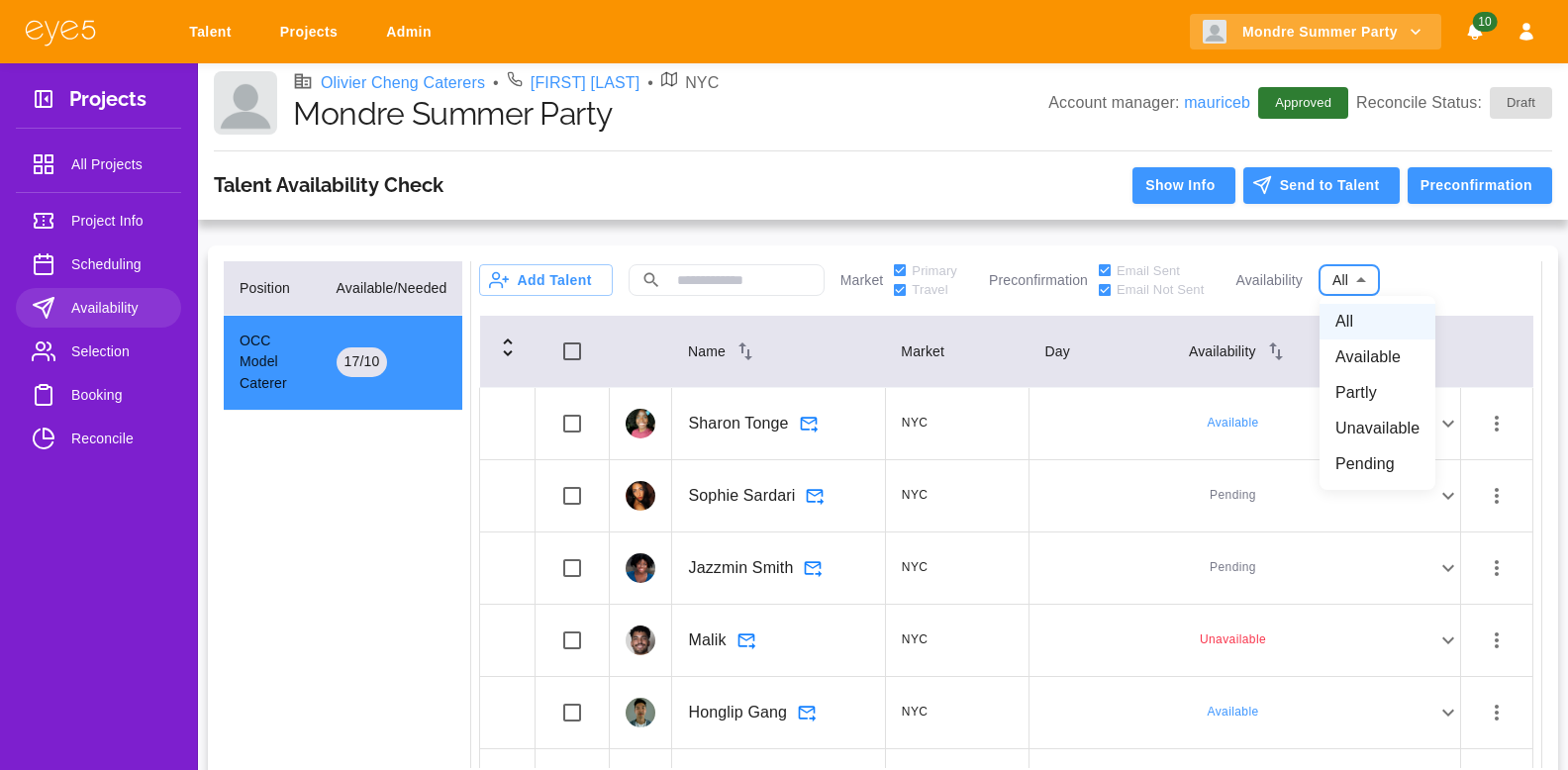 click on "Available" at bounding box center (1377, 357) 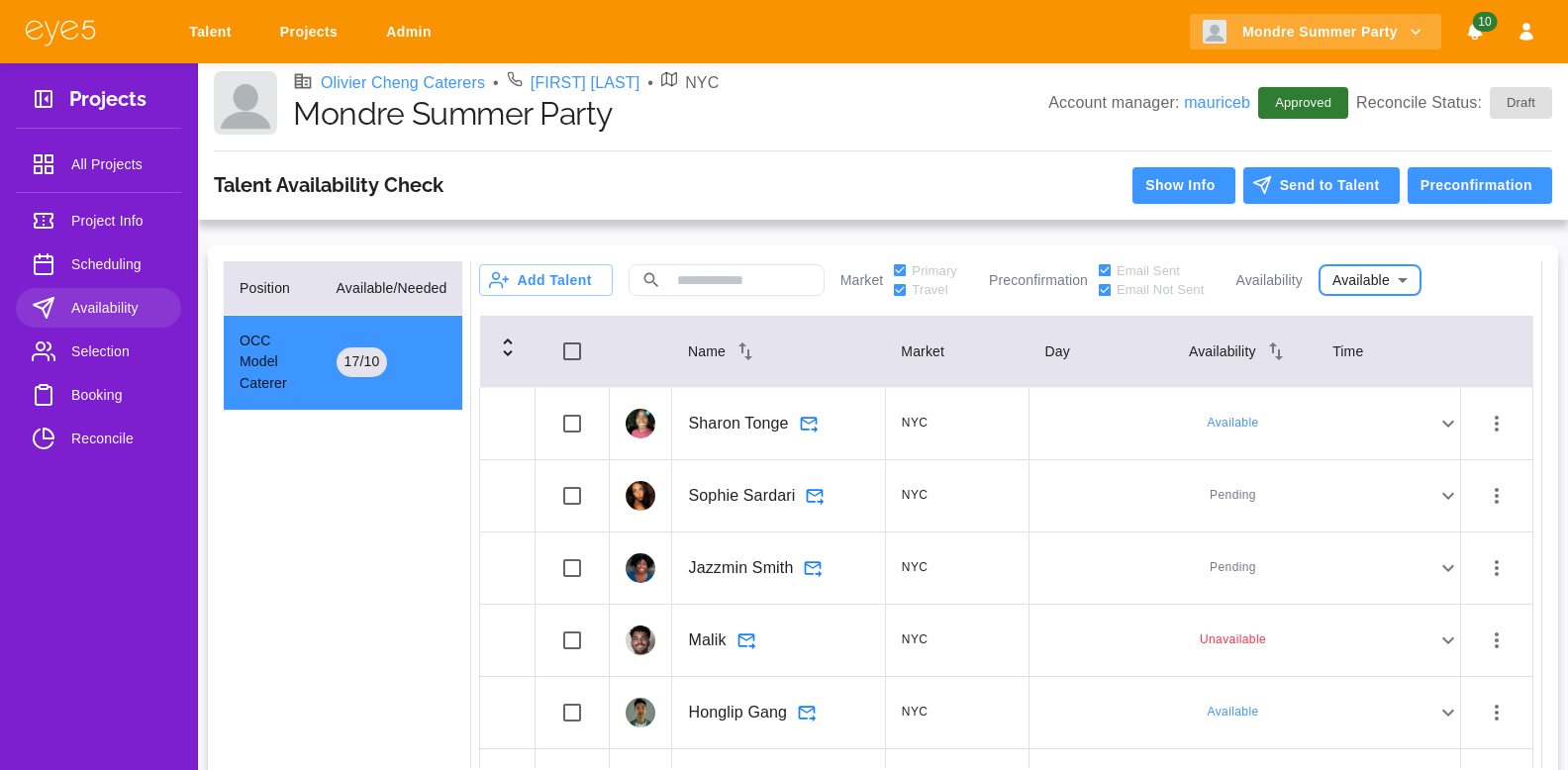type on "*********" 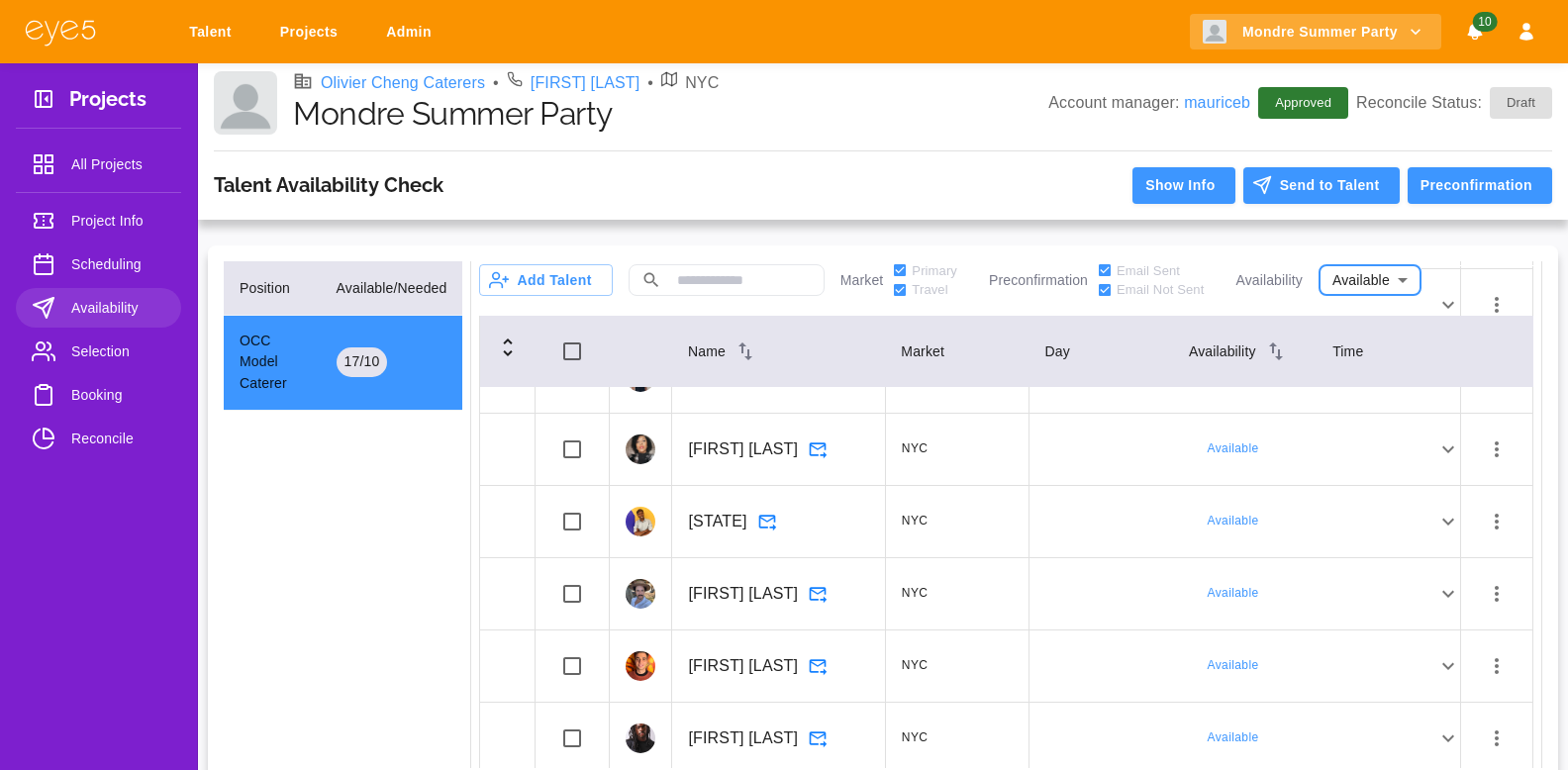 scroll, scrollTop: 851, scrollLeft: 0, axis: vertical 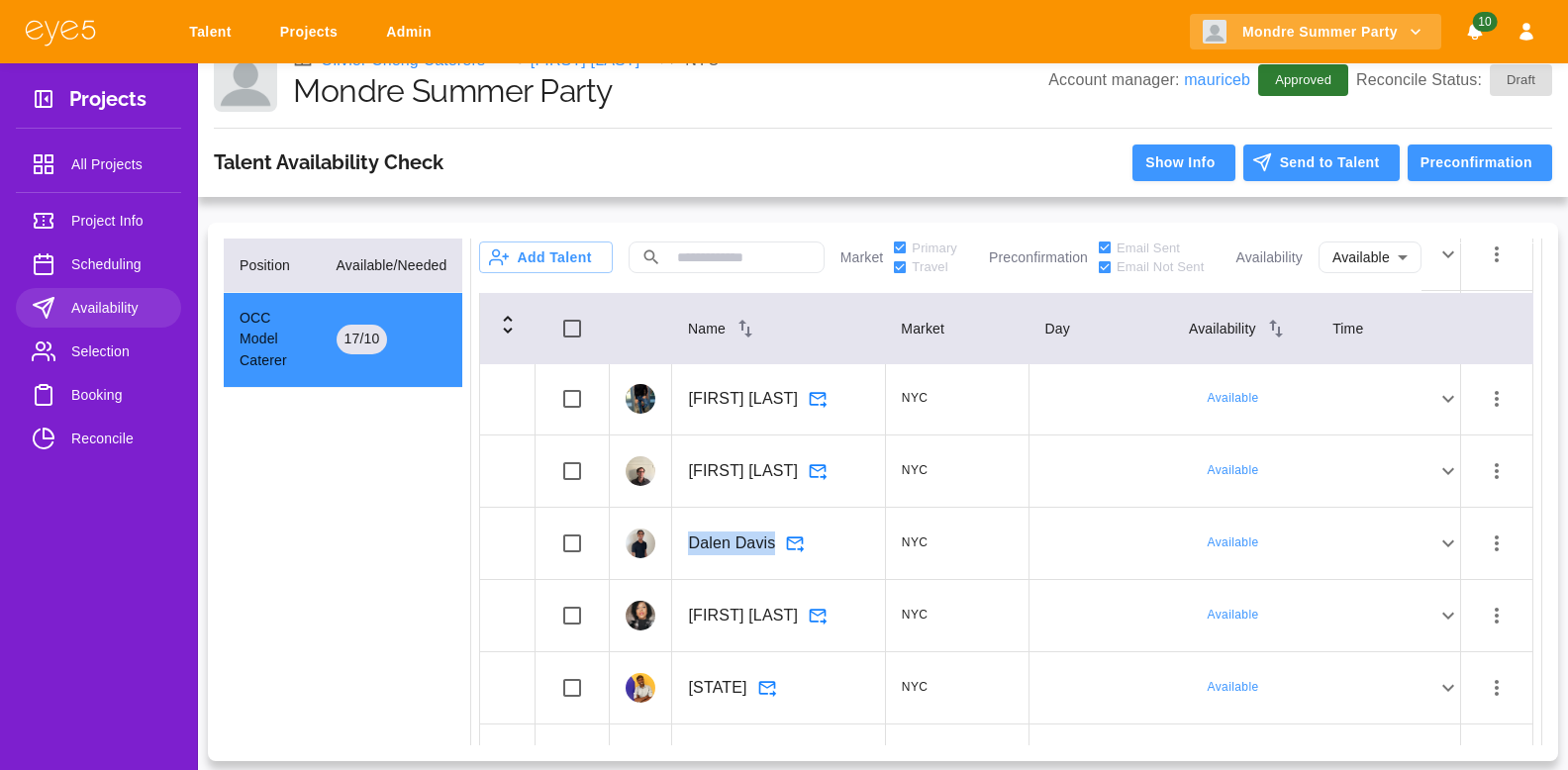 drag, startPoint x: 729, startPoint y: 552, endPoint x: 818, endPoint y: 552, distance: 89 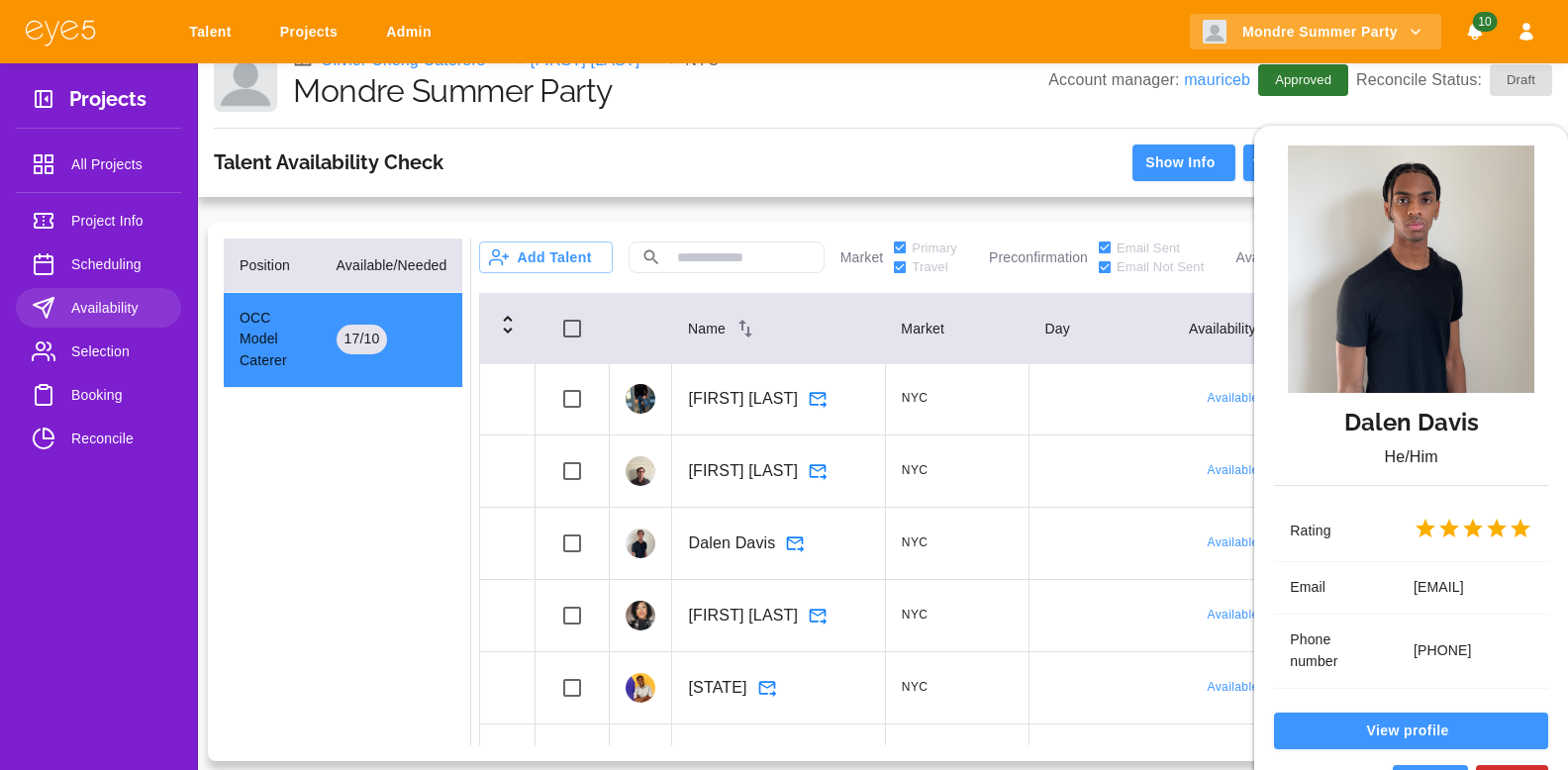 click on "Dalen Davis He/Him Rating Email Dalendavis11@gmail.com Phone number +13174142899 View profile Pause Block" at bounding box center [784, 385] 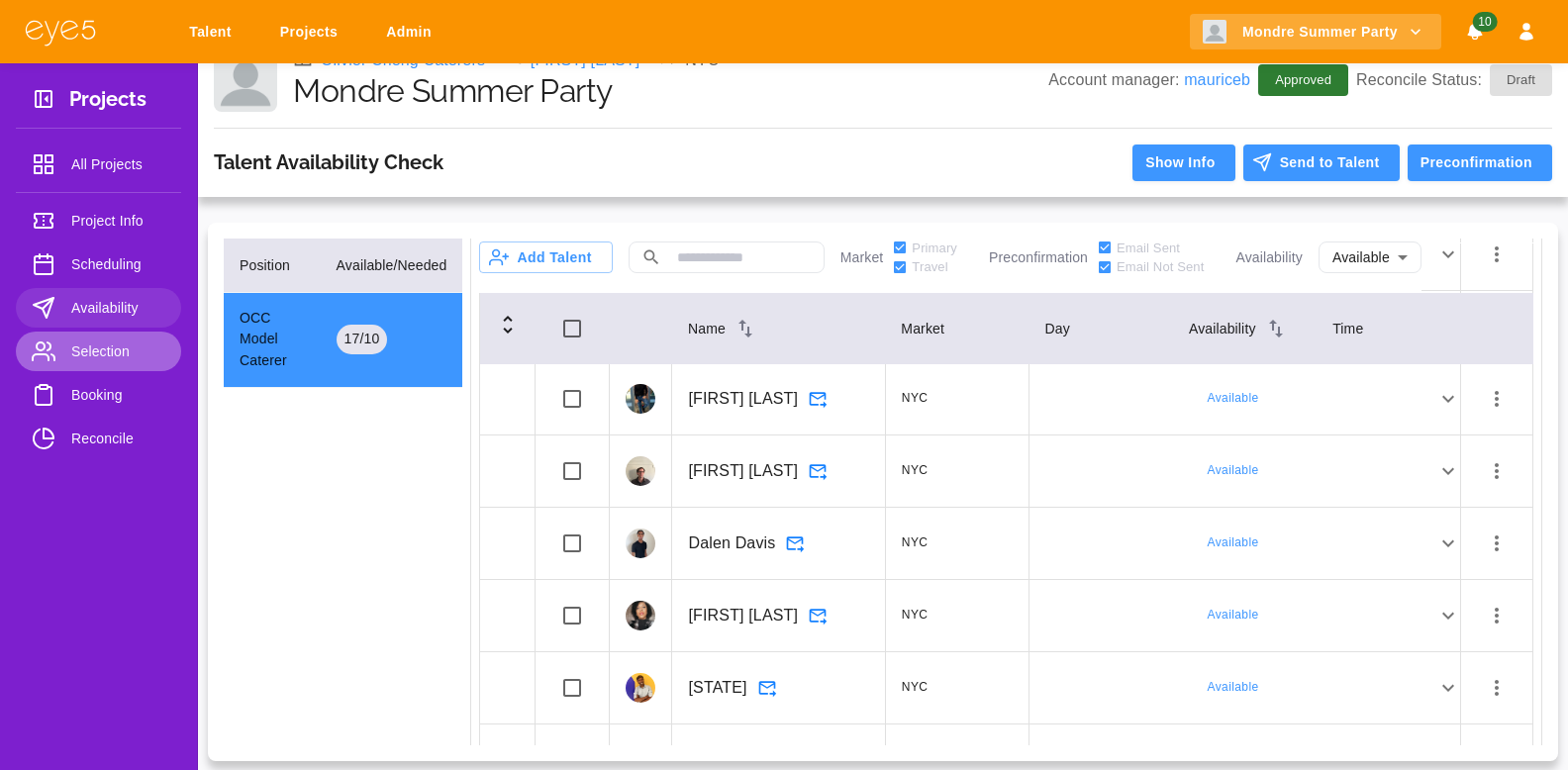 click on "Selection" at bounding box center (98, 351) 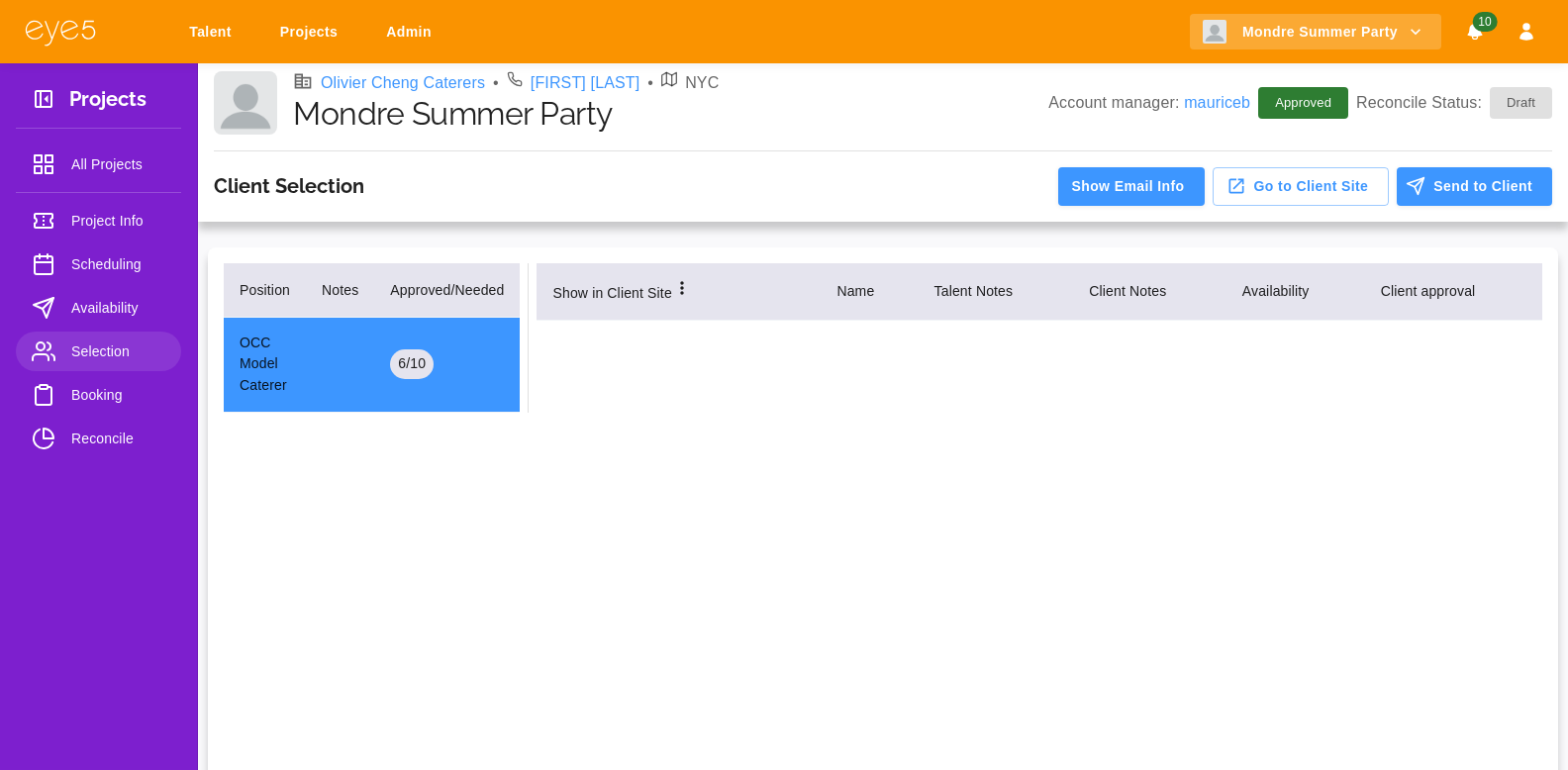 scroll, scrollTop: 0, scrollLeft: 0, axis: both 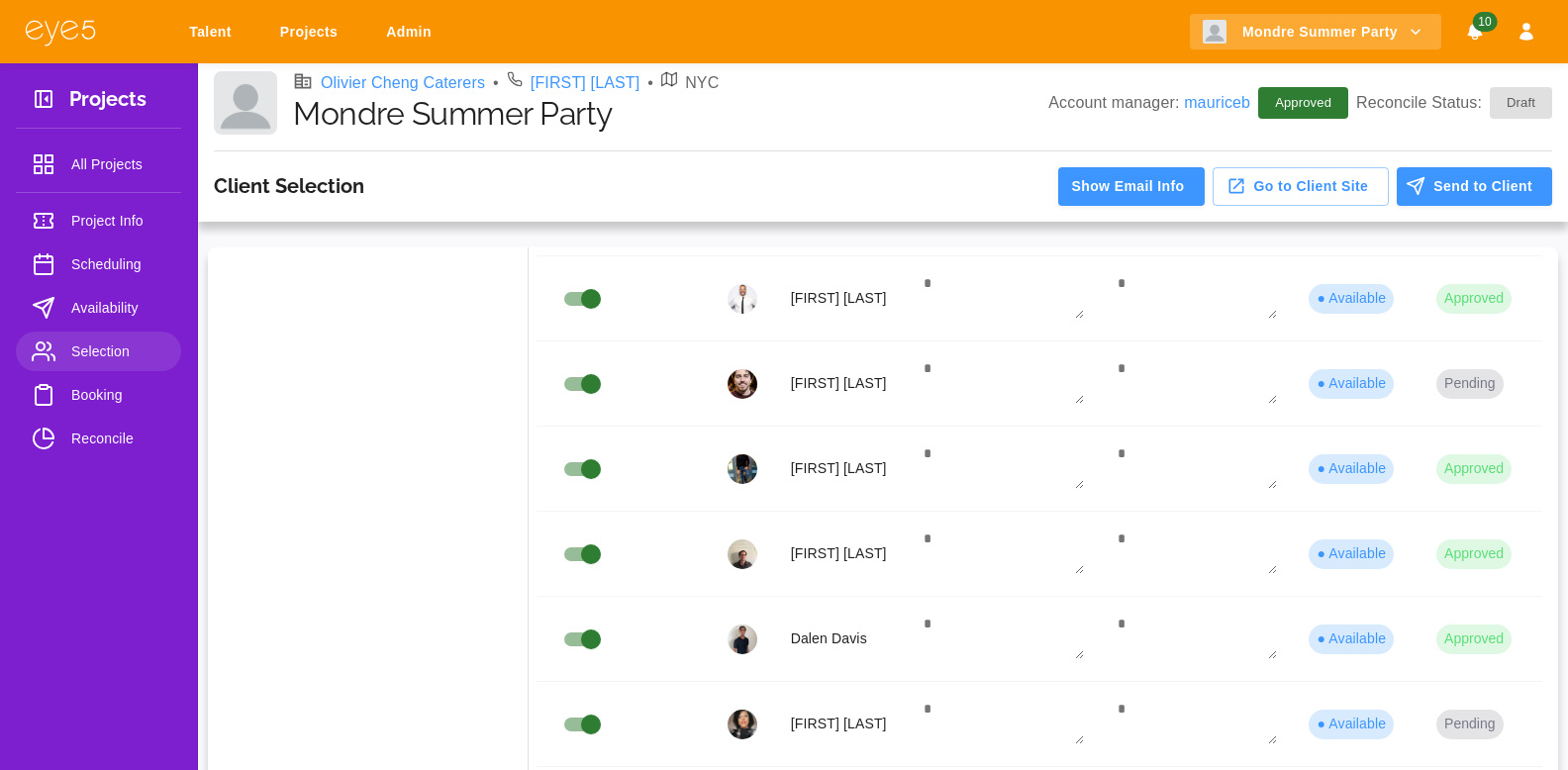 click on "[FIRST] [LAST]" at bounding box center [840, 299] 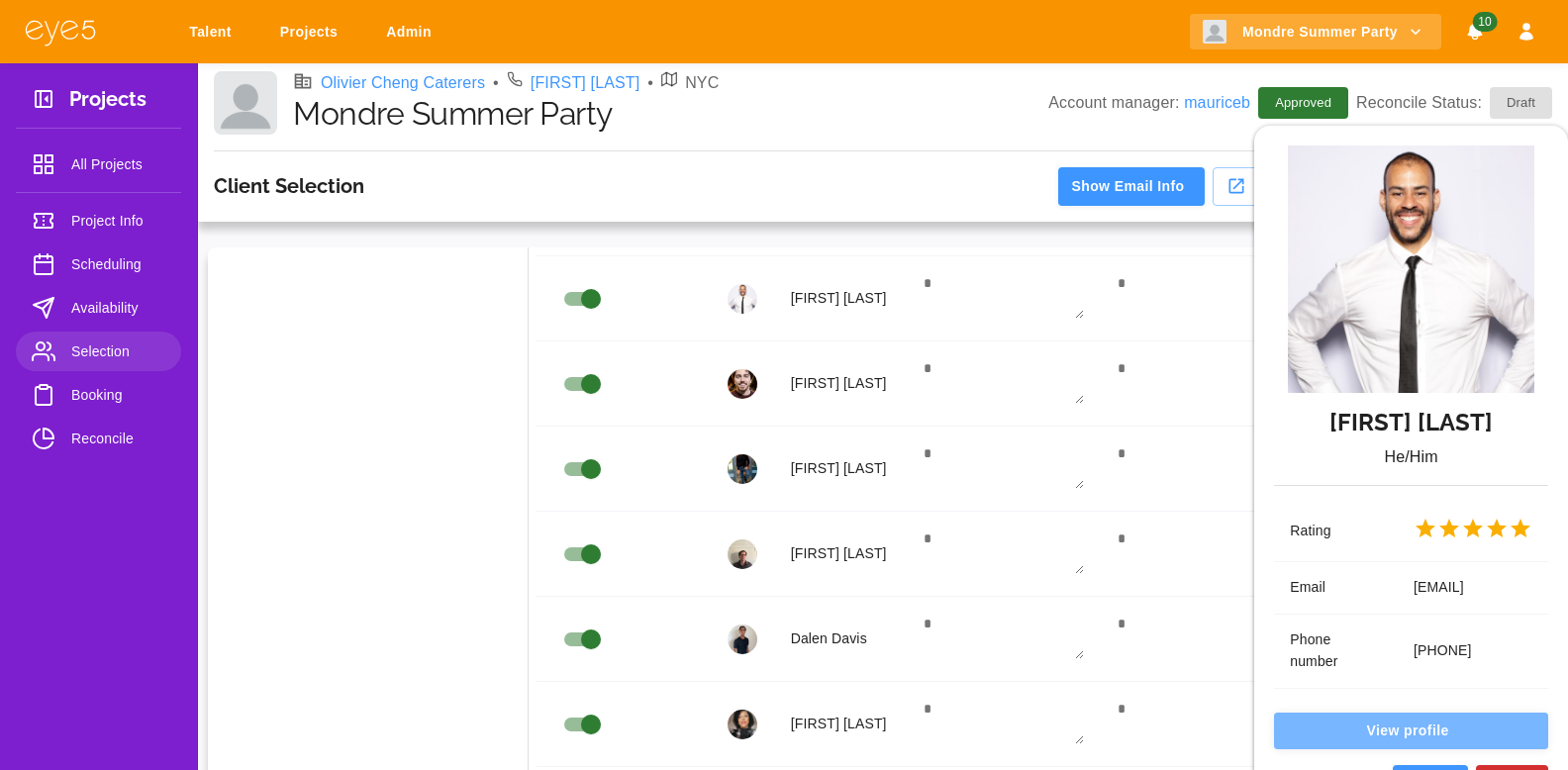 click on "View profile" at bounding box center [1411, 730] 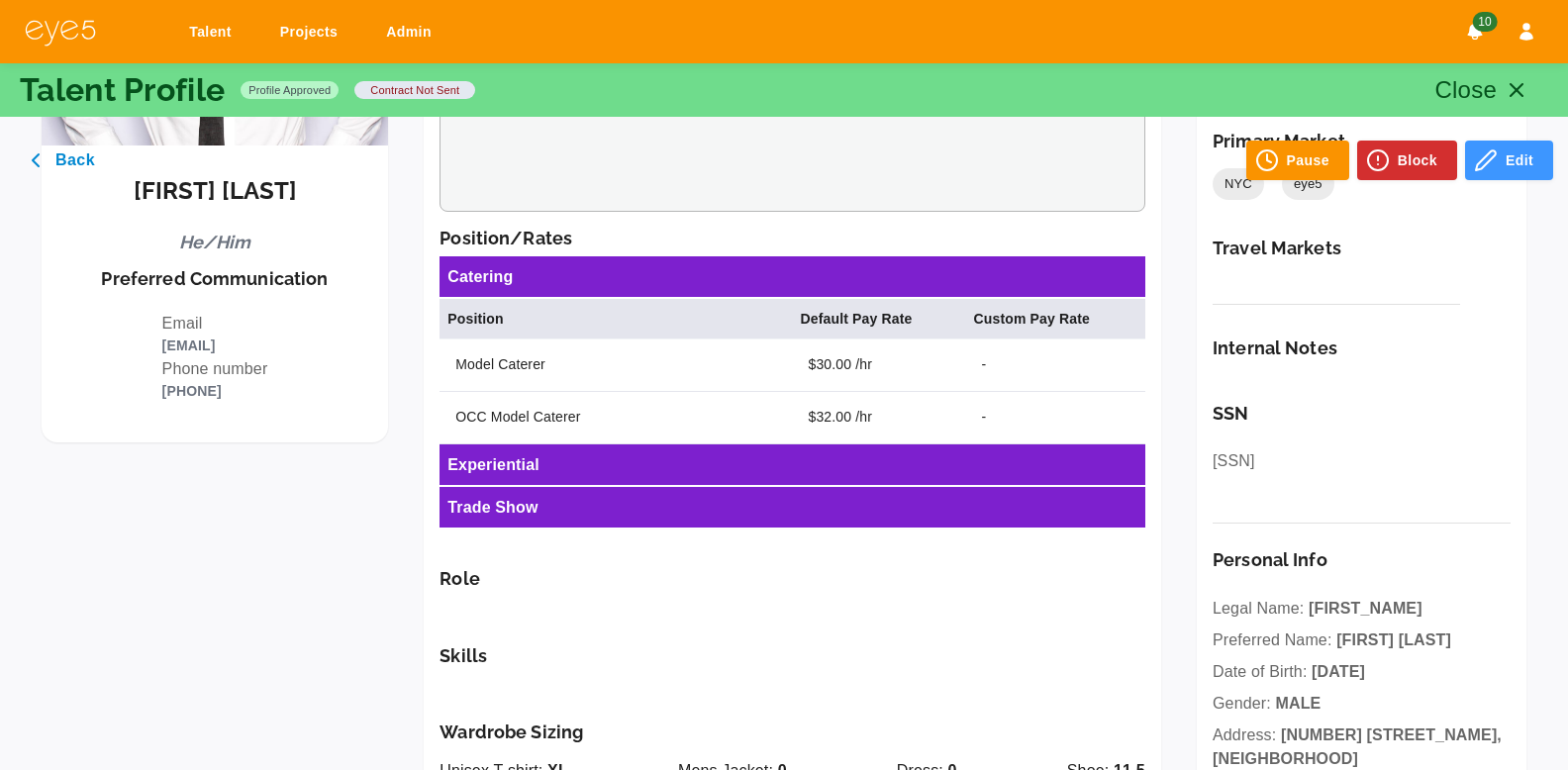 scroll, scrollTop: 462, scrollLeft: 0, axis: vertical 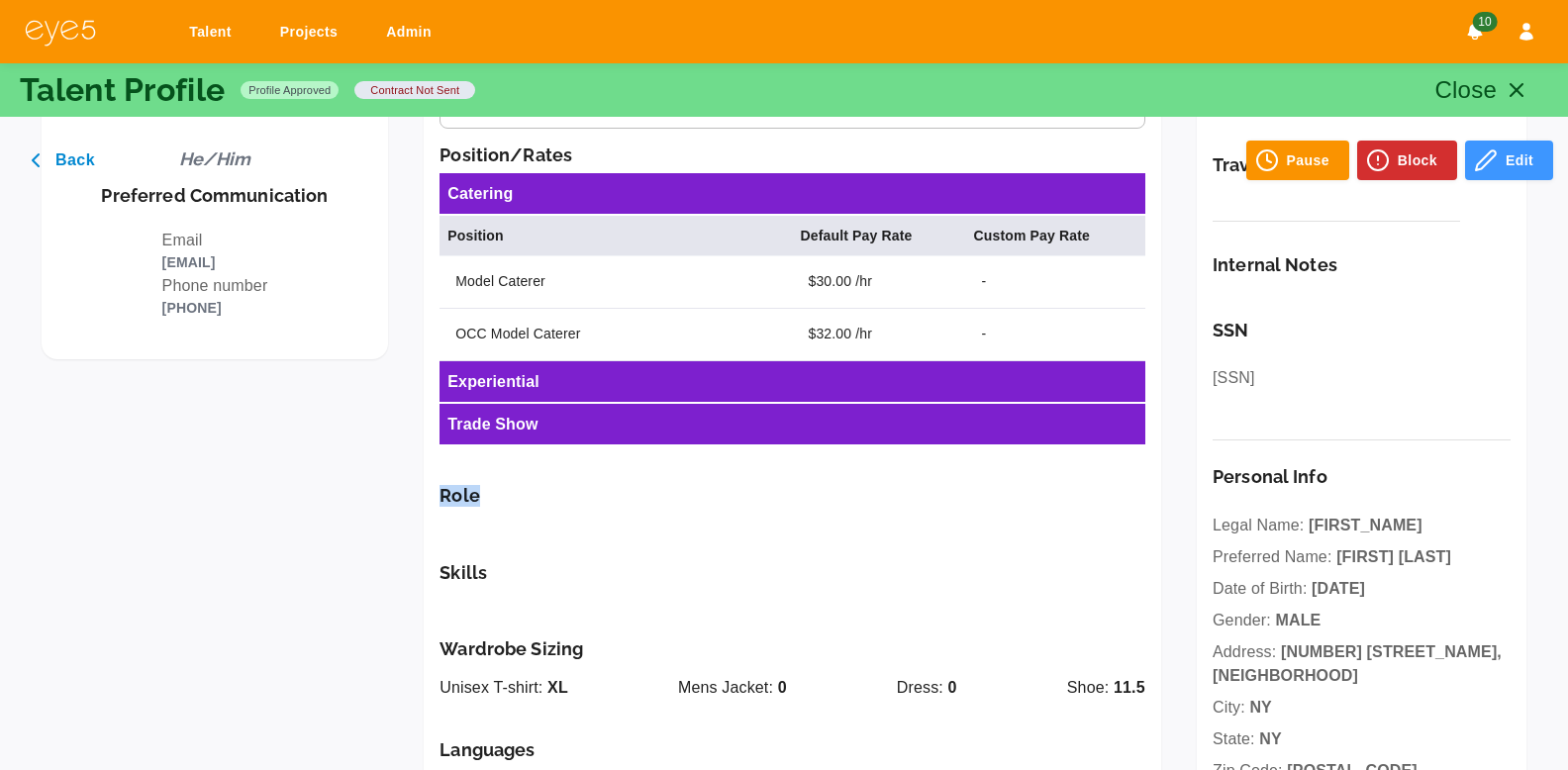 drag, startPoint x: 499, startPoint y: 494, endPoint x: 425, endPoint y: 494, distance: 74 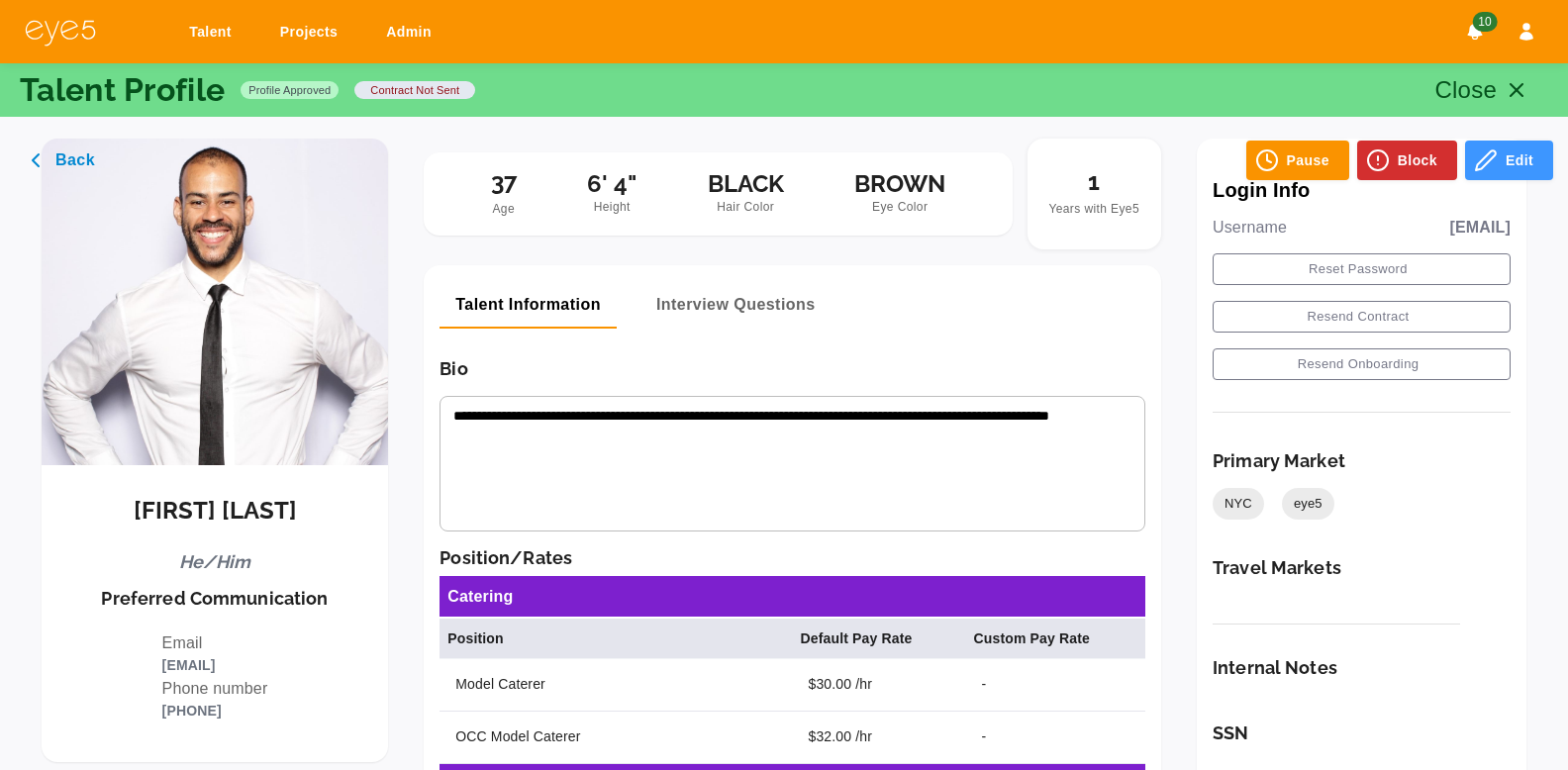 scroll, scrollTop: 68, scrollLeft: 0, axis: vertical 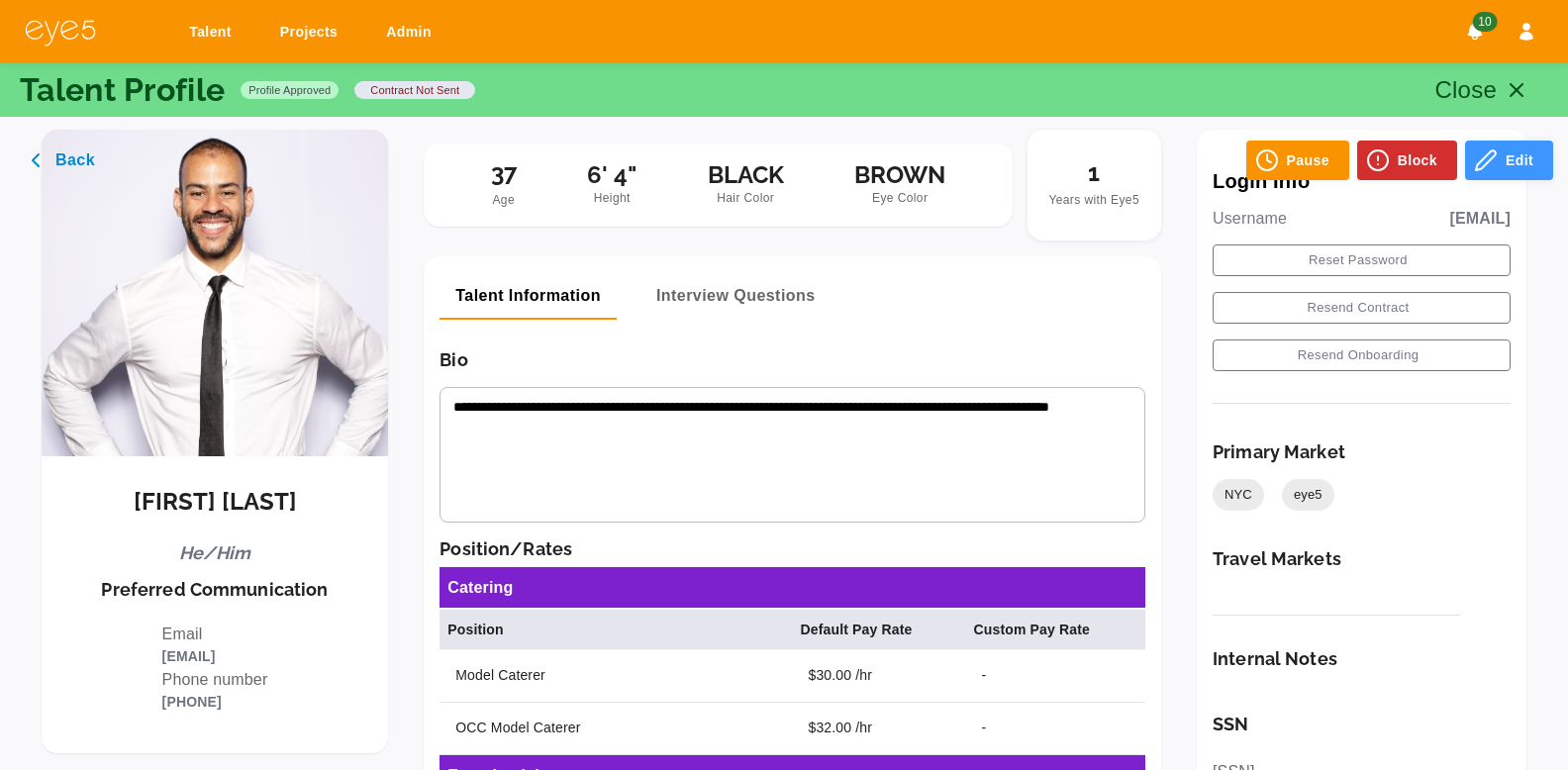 click 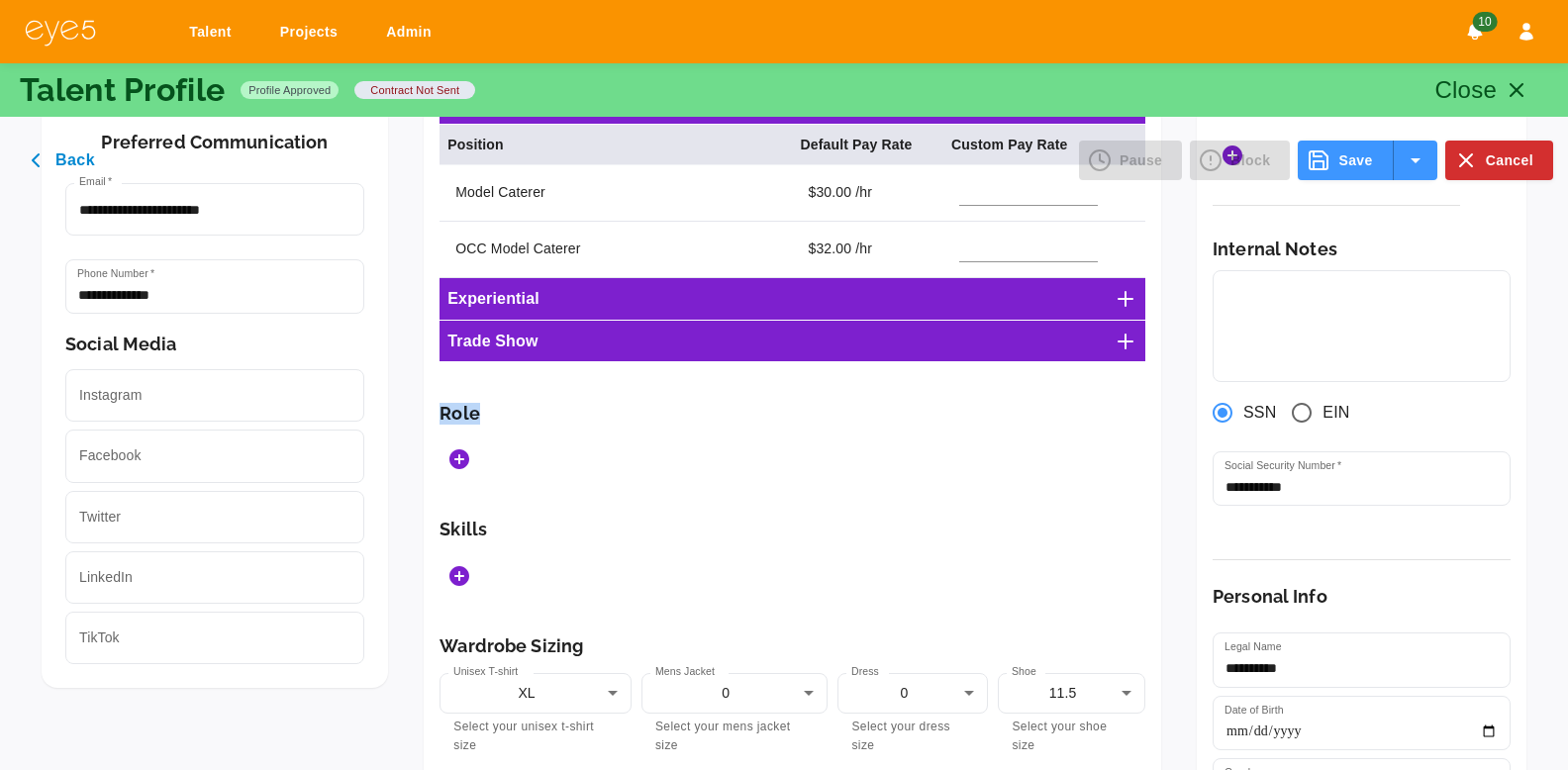 scroll, scrollTop: 566, scrollLeft: 0, axis: vertical 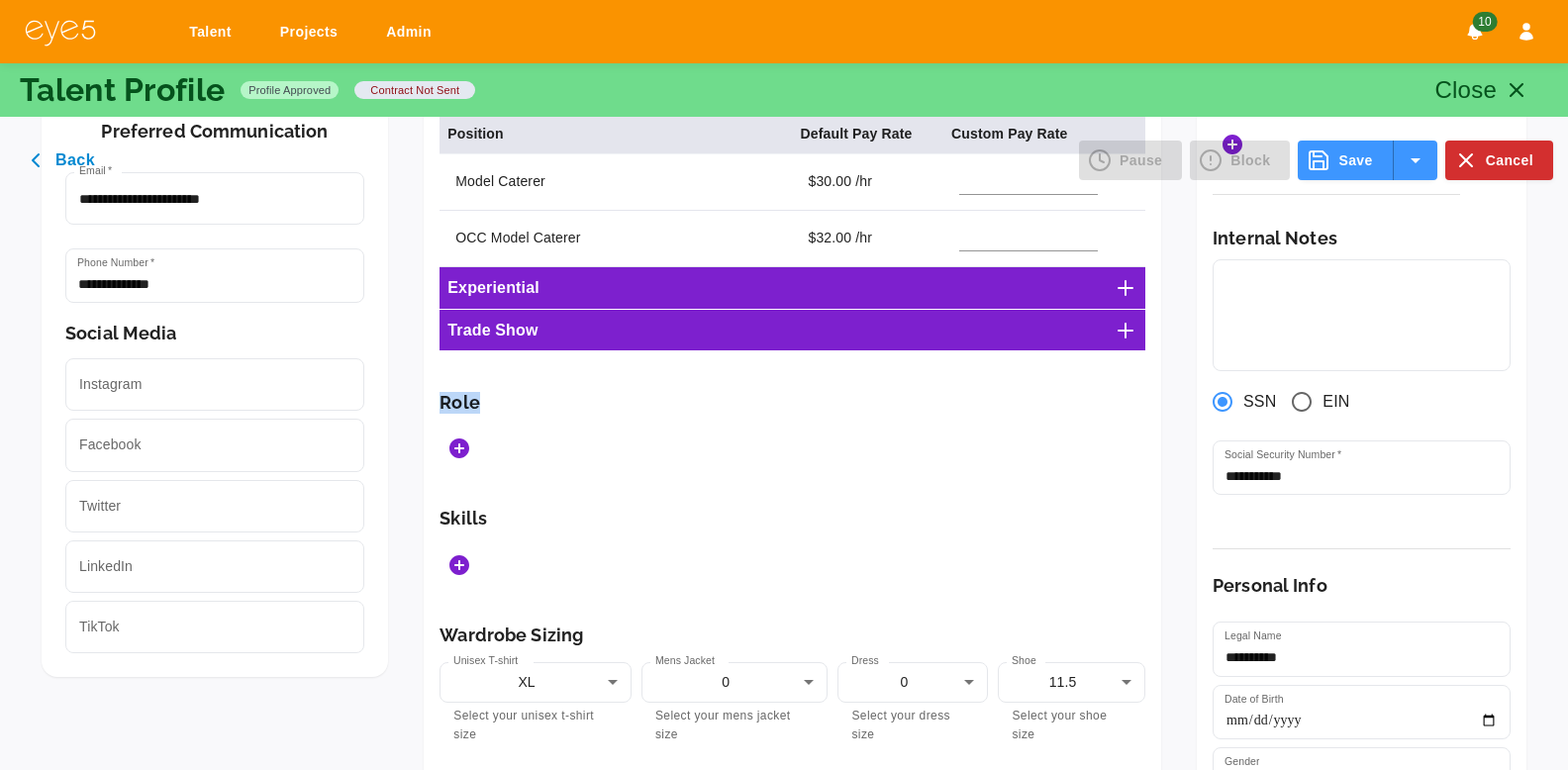 click 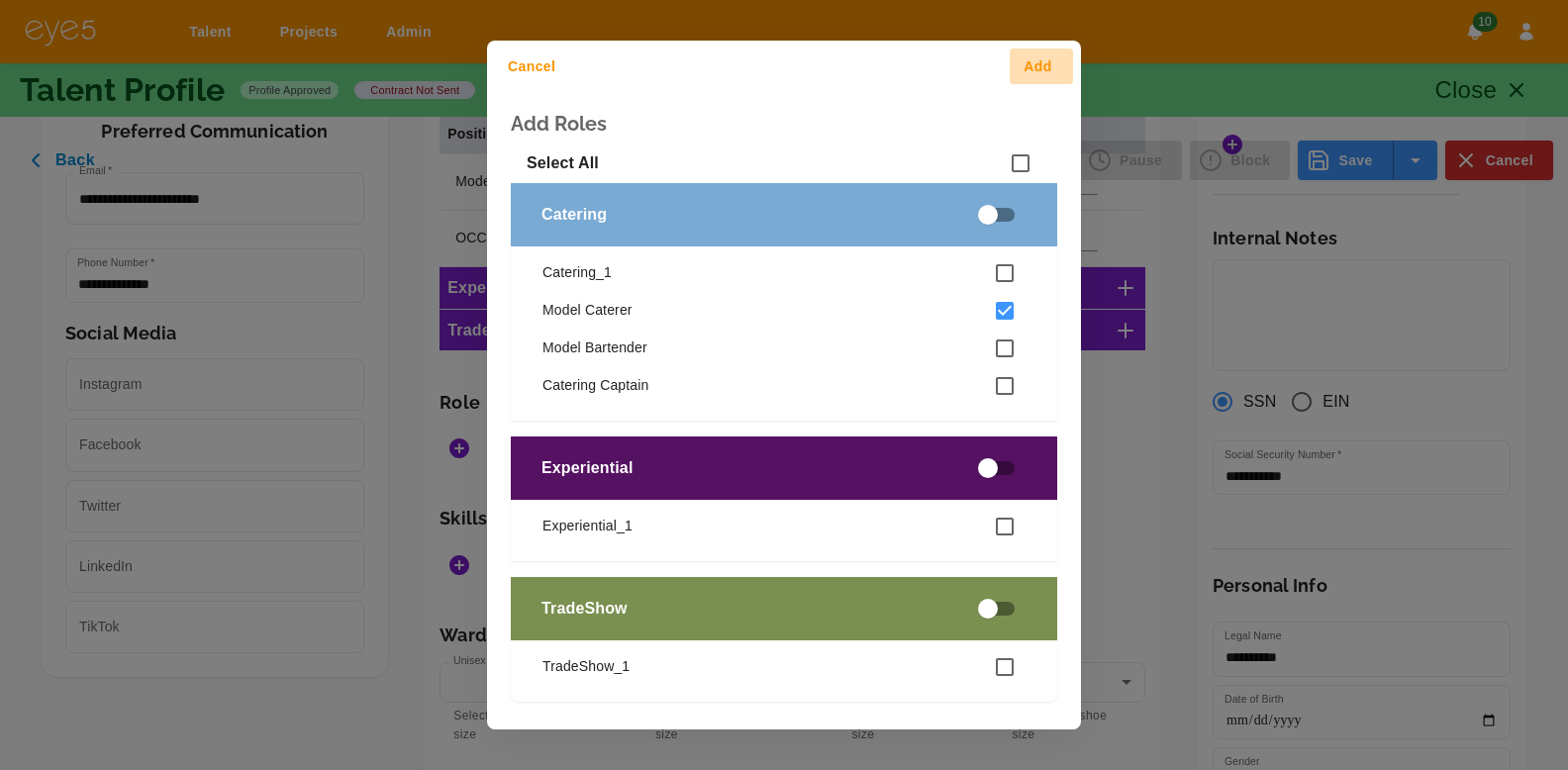 click on "Add" at bounding box center (1041, 66) 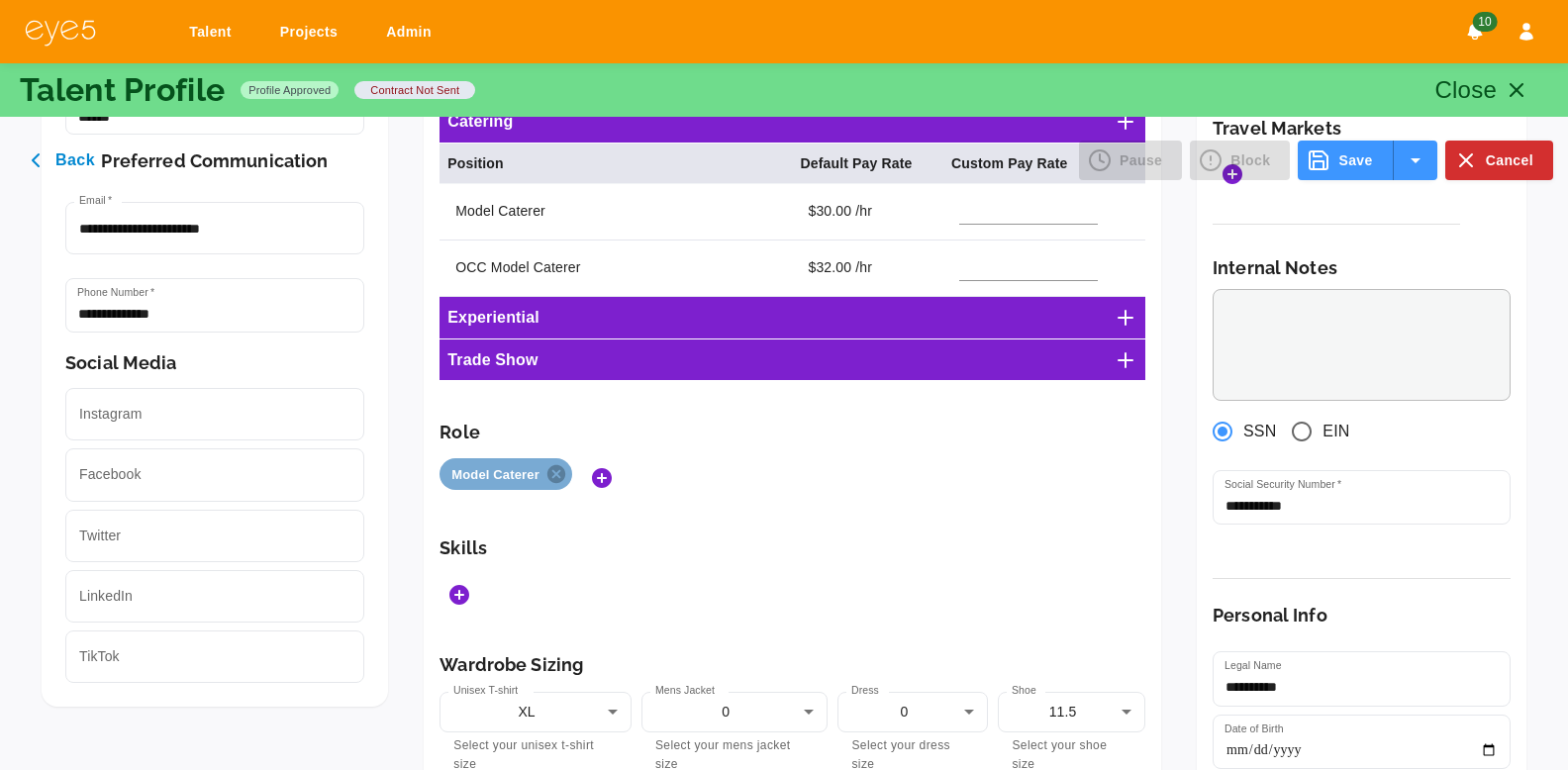 scroll, scrollTop: 525, scrollLeft: 0, axis: vertical 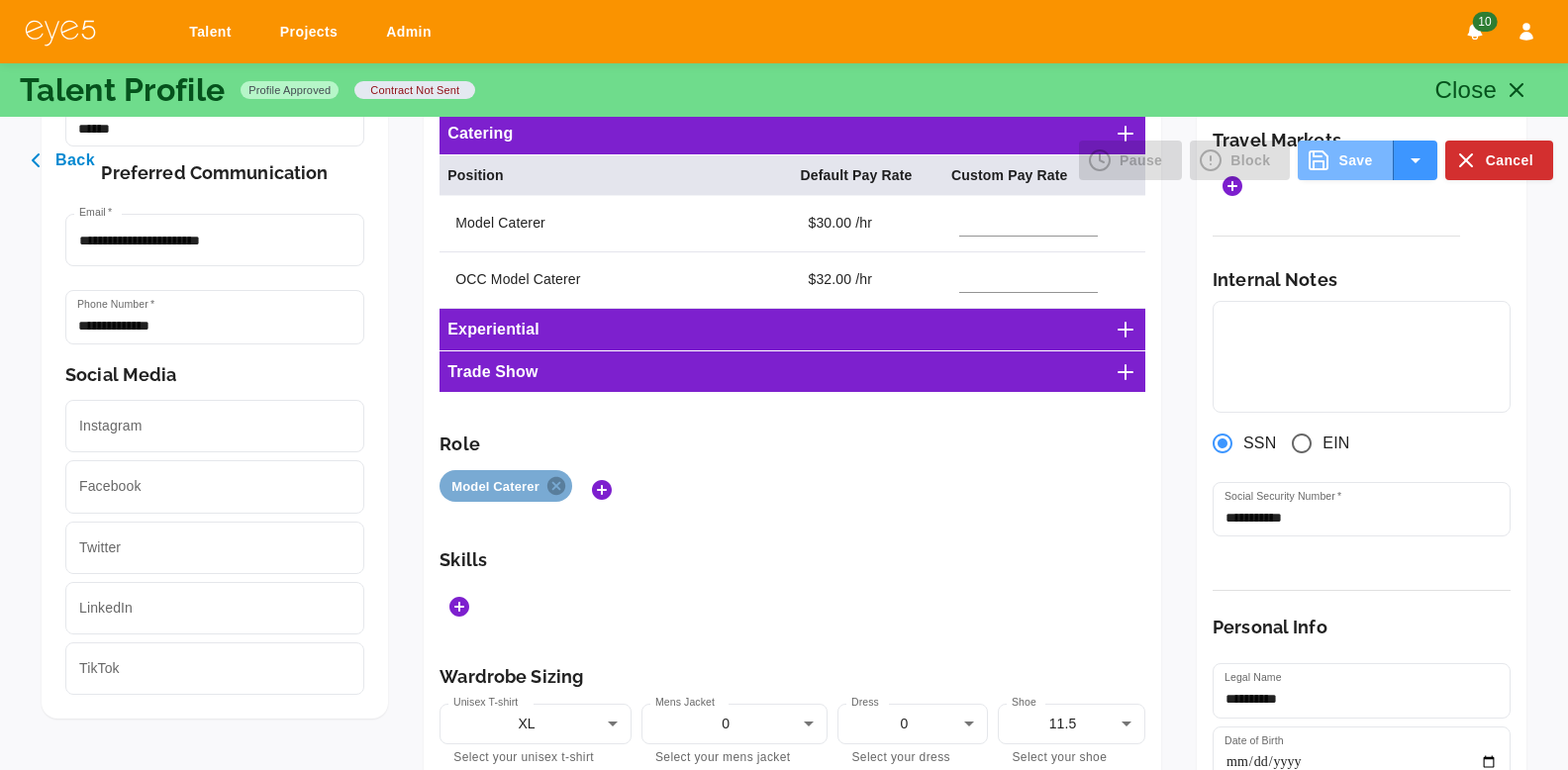 click on "Save" at bounding box center (1345, 160) 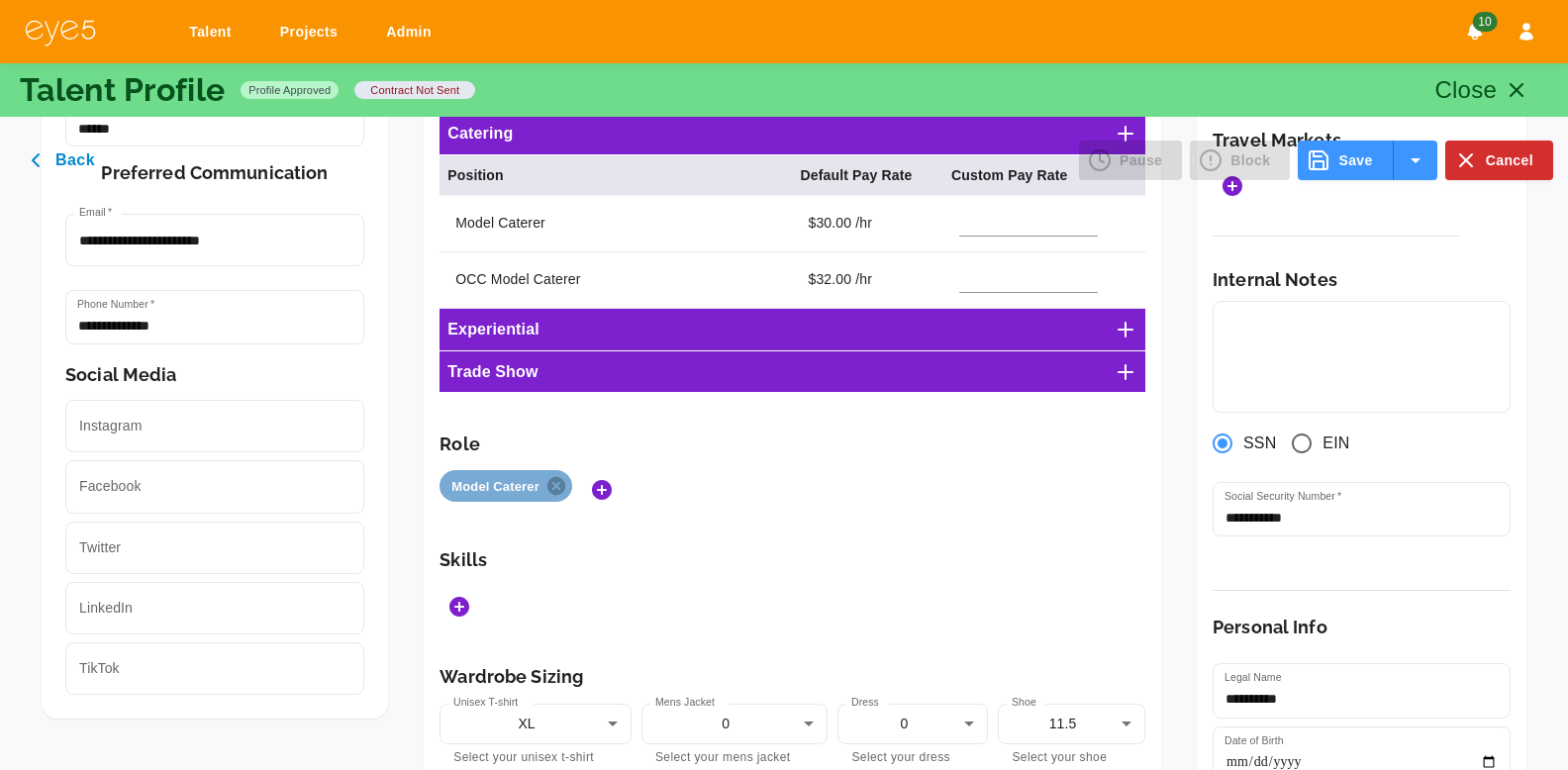 click on "Save" at bounding box center [1345, 160] 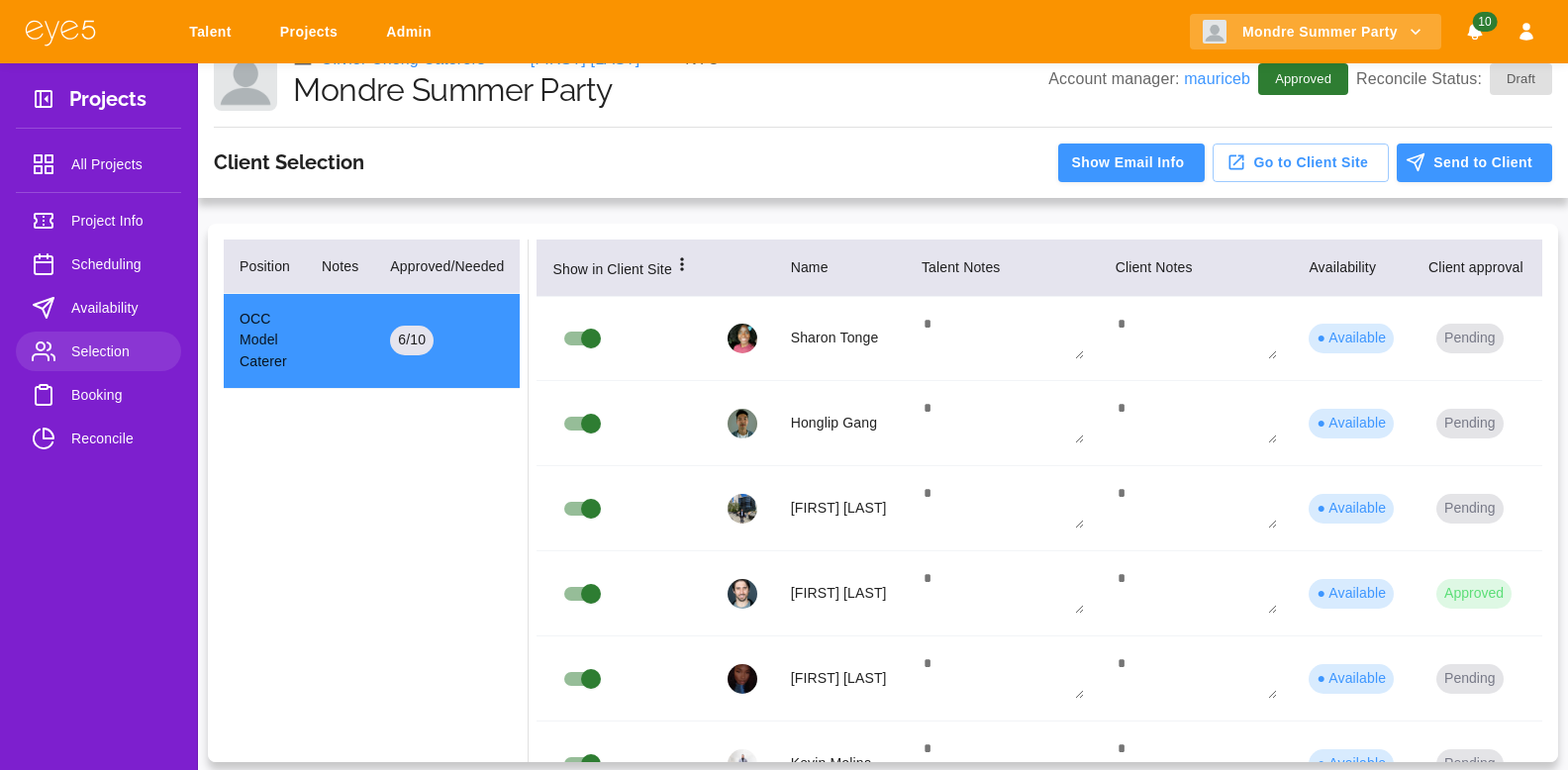 click on "Booking" at bounding box center [118, 395] 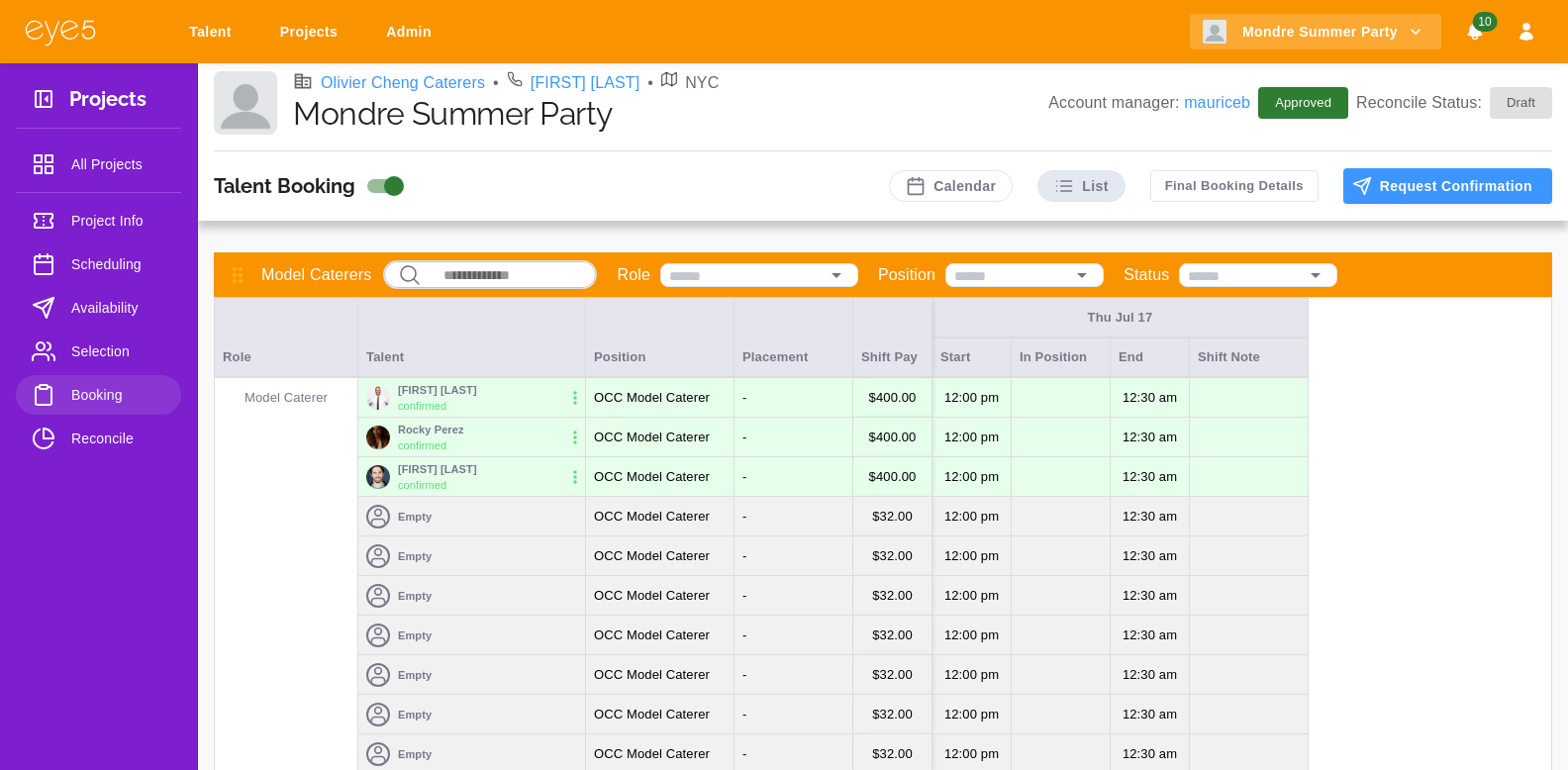 click on "Empty" at bounding box center (471, 517) 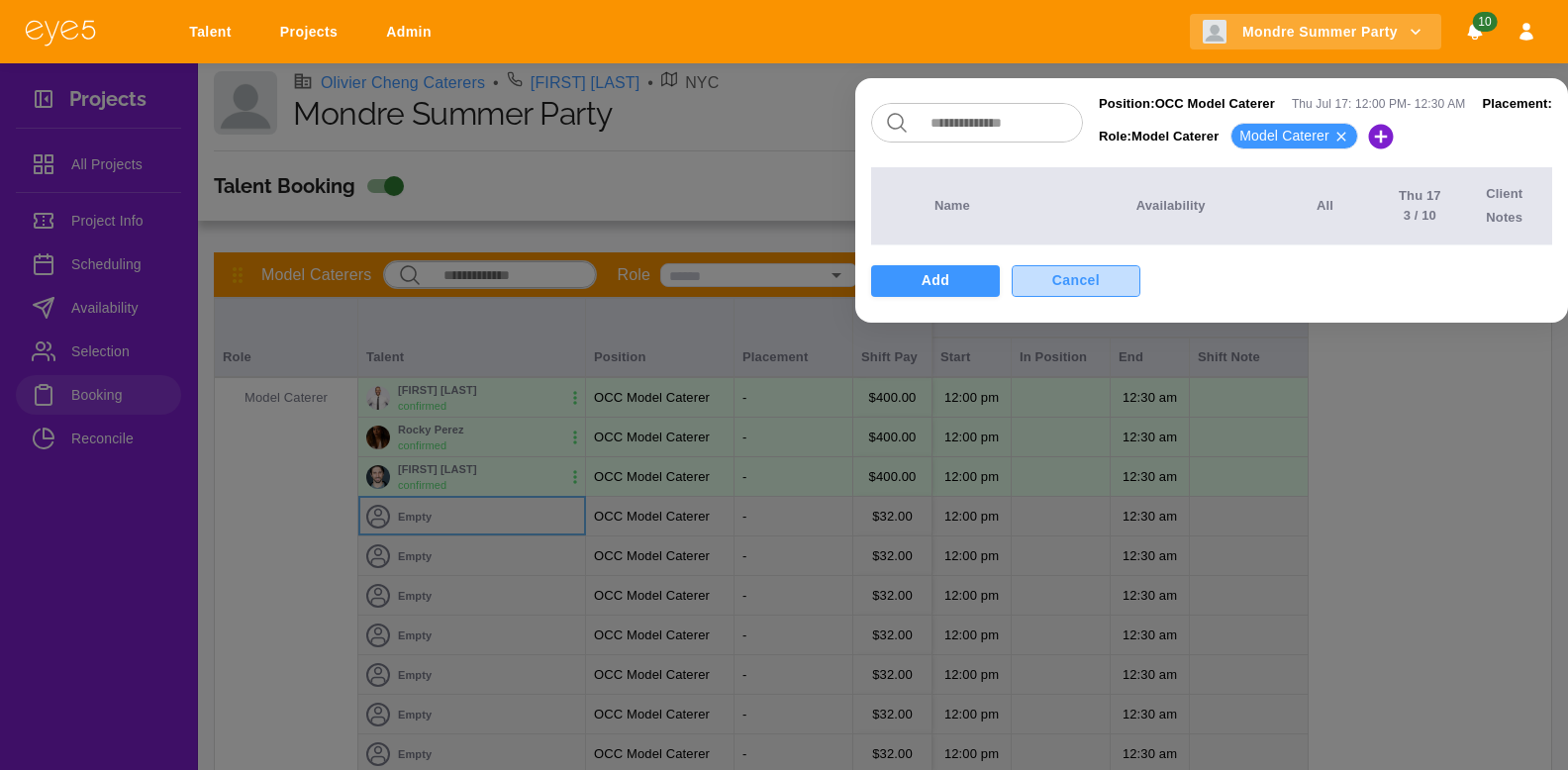 click on "Cancel" at bounding box center [1076, 281] 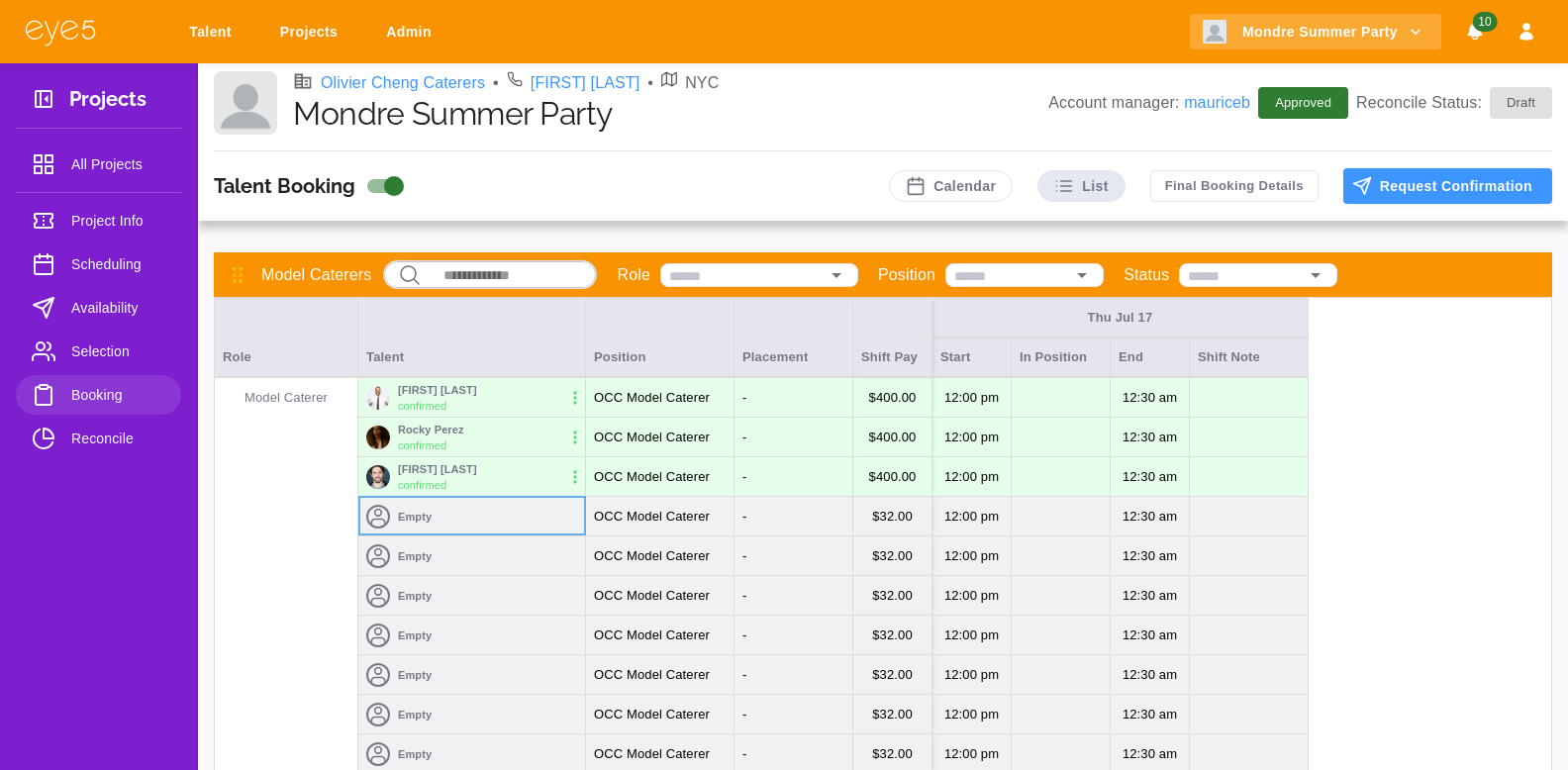 click on "Selection" at bounding box center [118, 351] 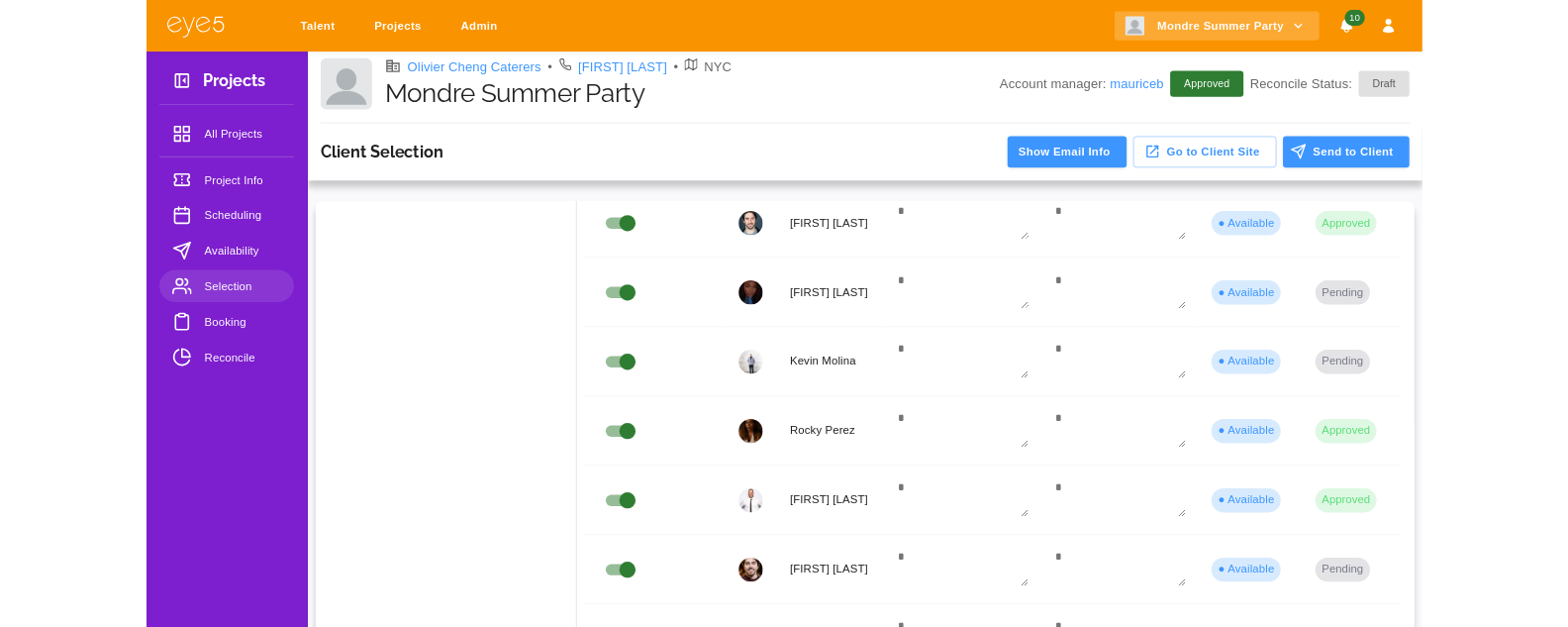 scroll, scrollTop: 405, scrollLeft: 0, axis: vertical 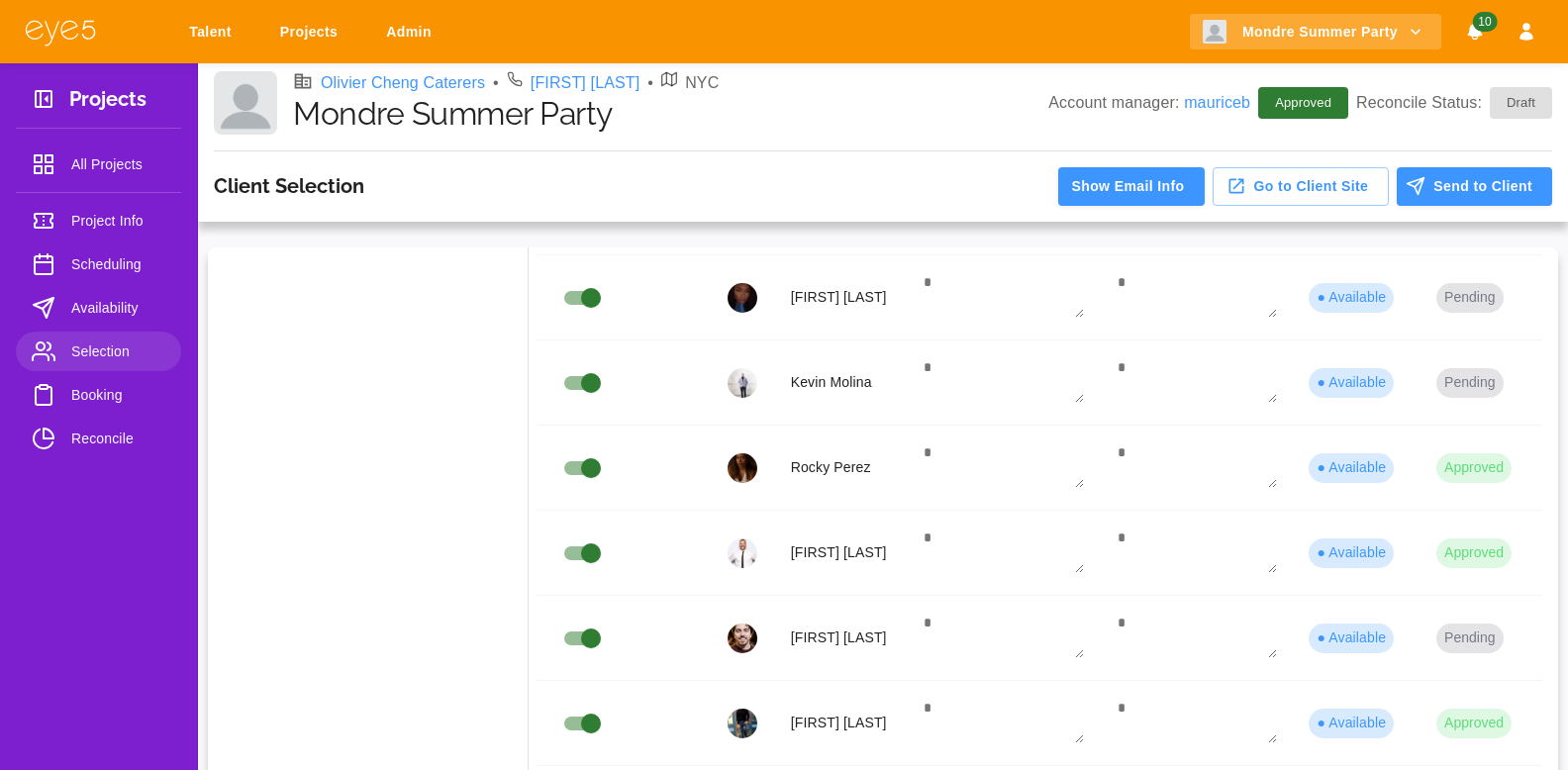 click on "Booking" at bounding box center [118, 395] 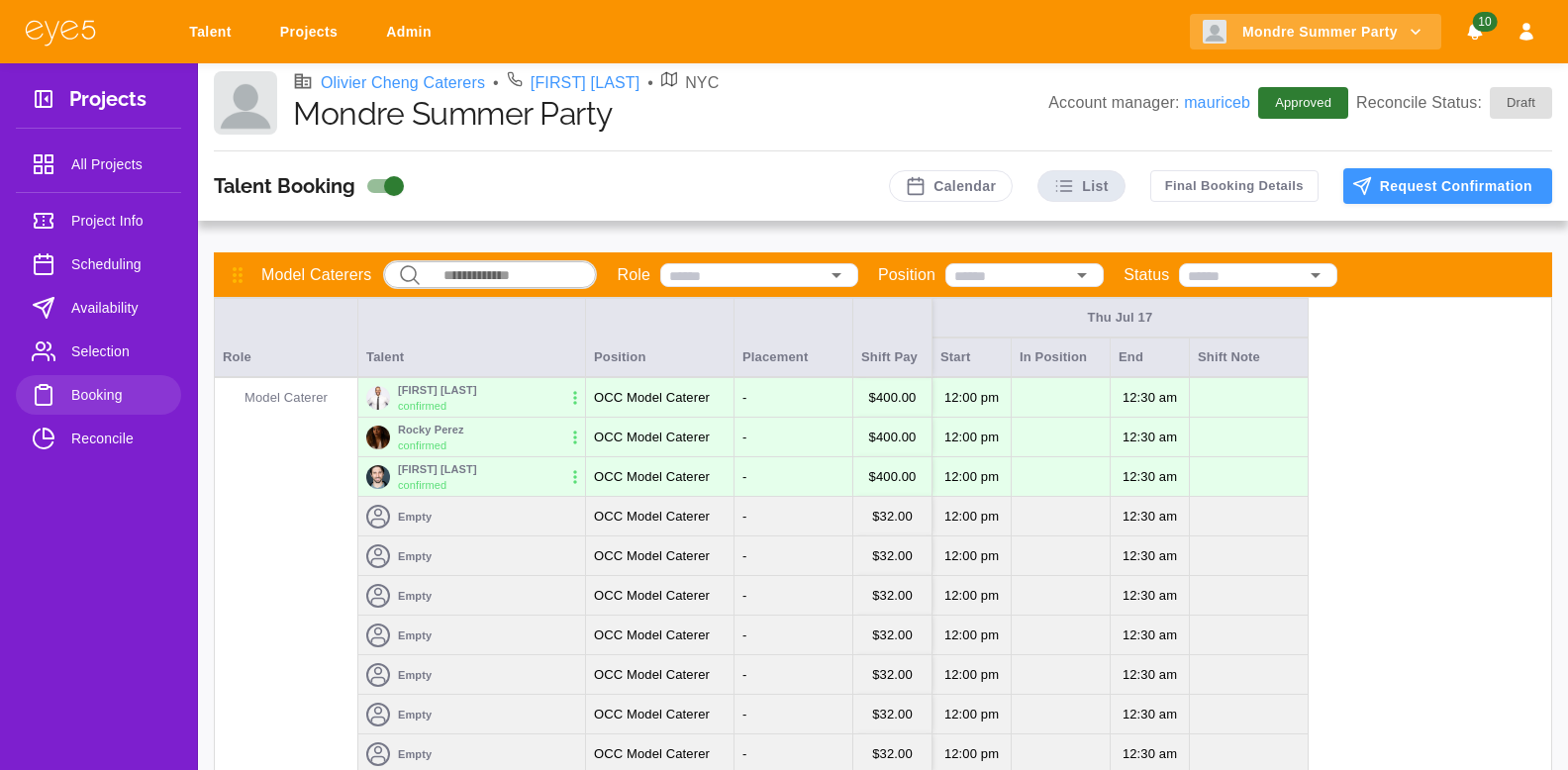 click on "Selection" at bounding box center [118, 351] 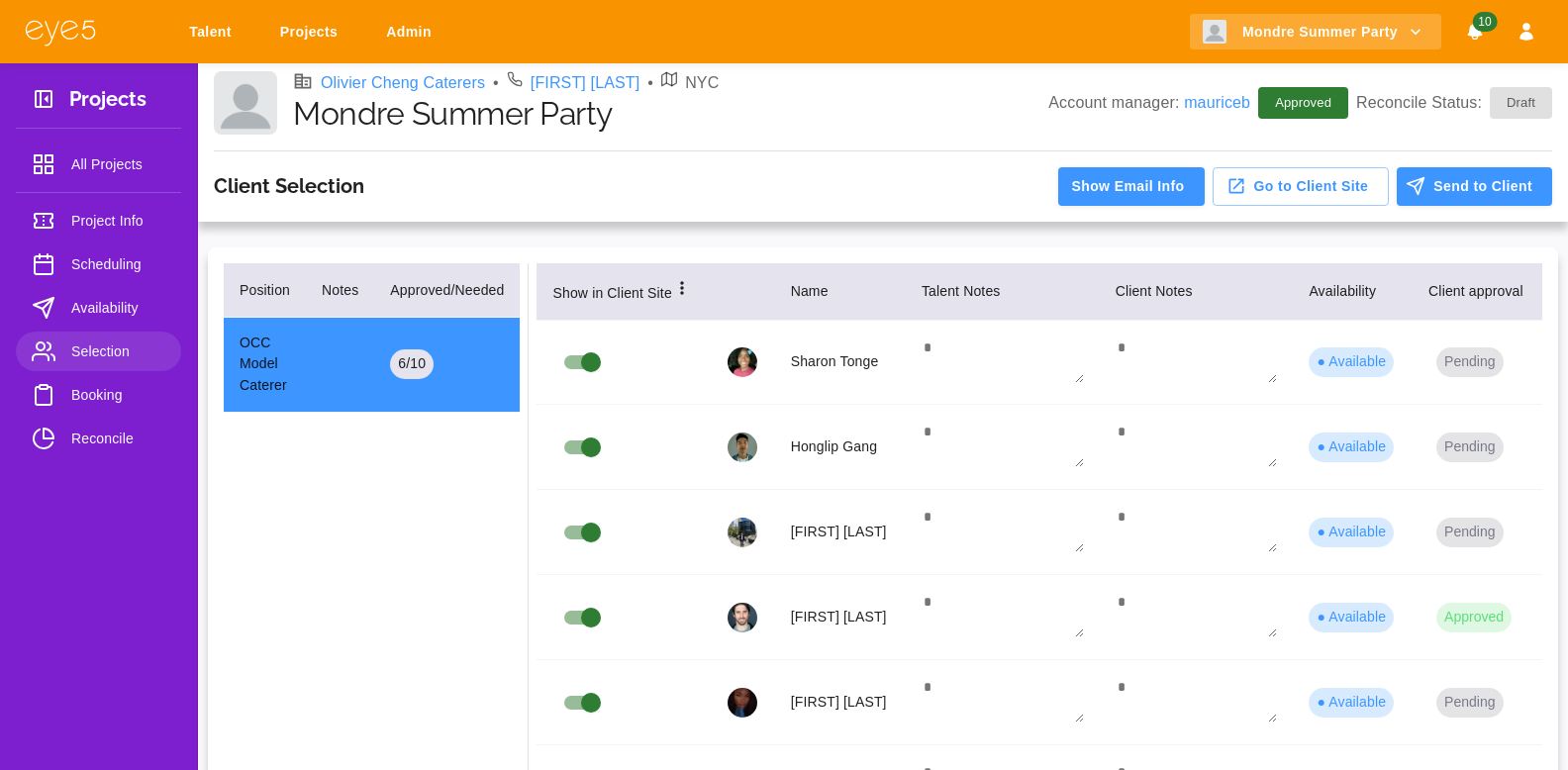 click on "Sharon Tonge" at bounding box center [840, 362] 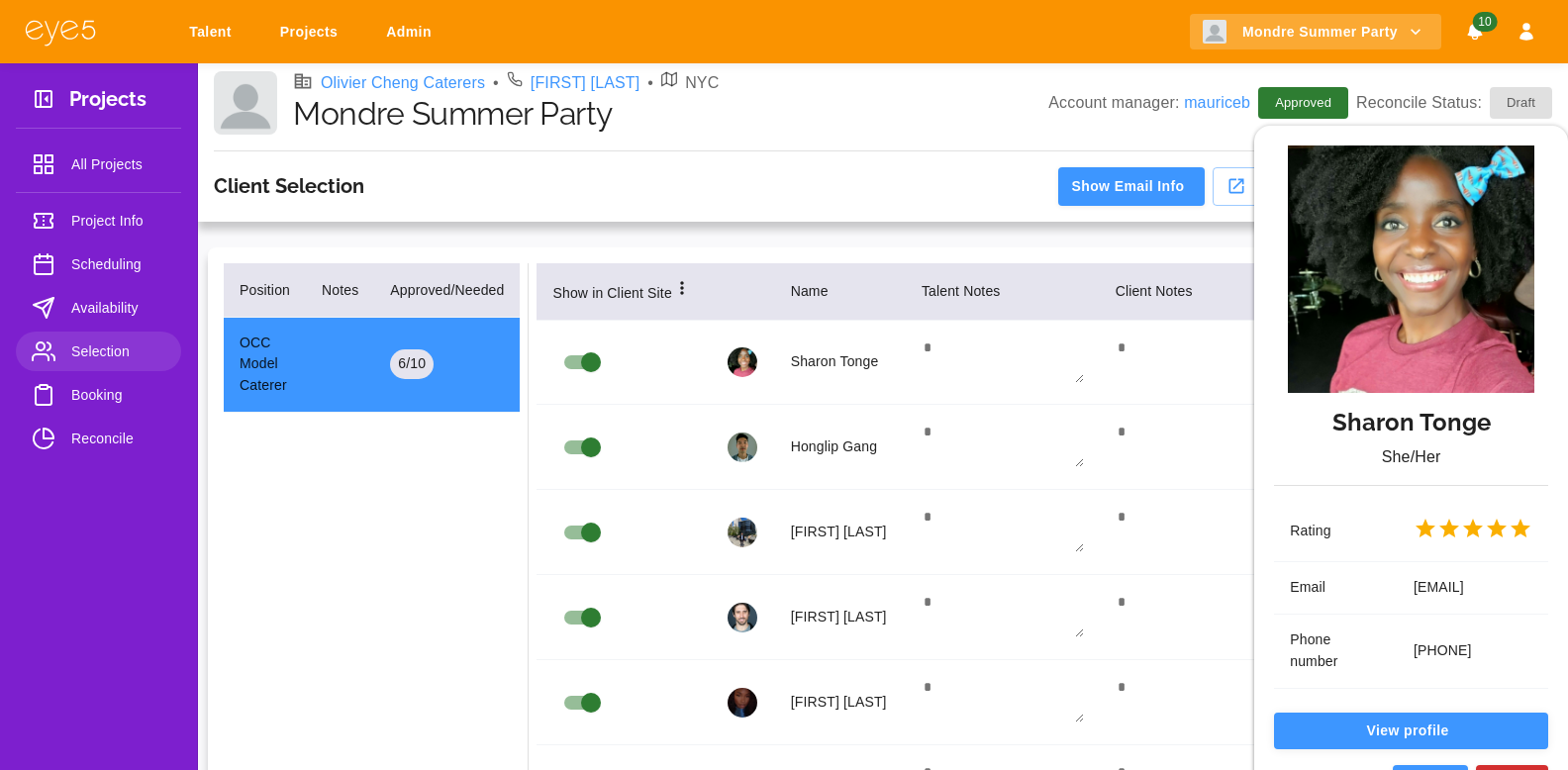 click on "View profile" at bounding box center [1411, 730] 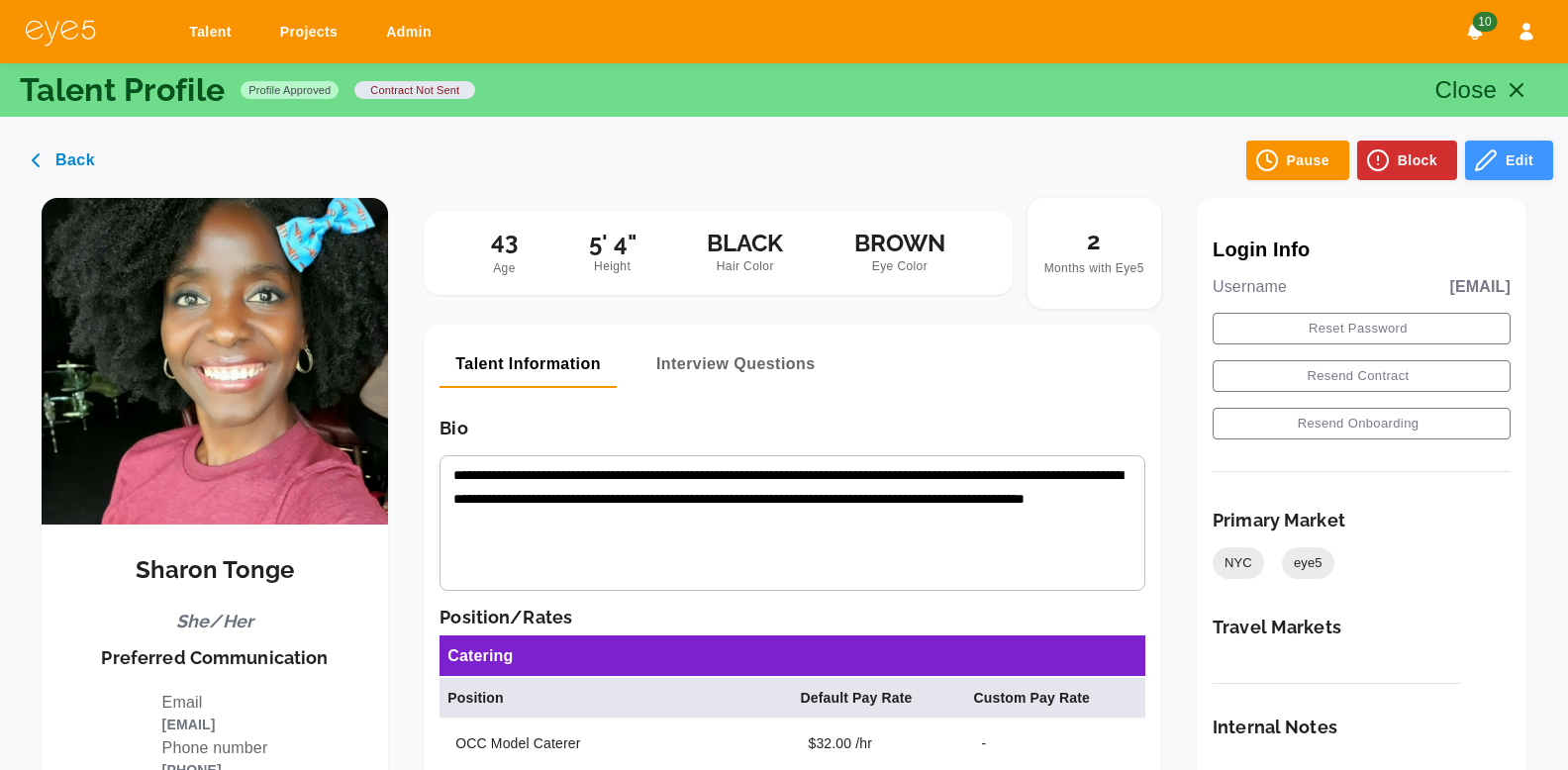 click on "Edit" at bounding box center [1509, 160] 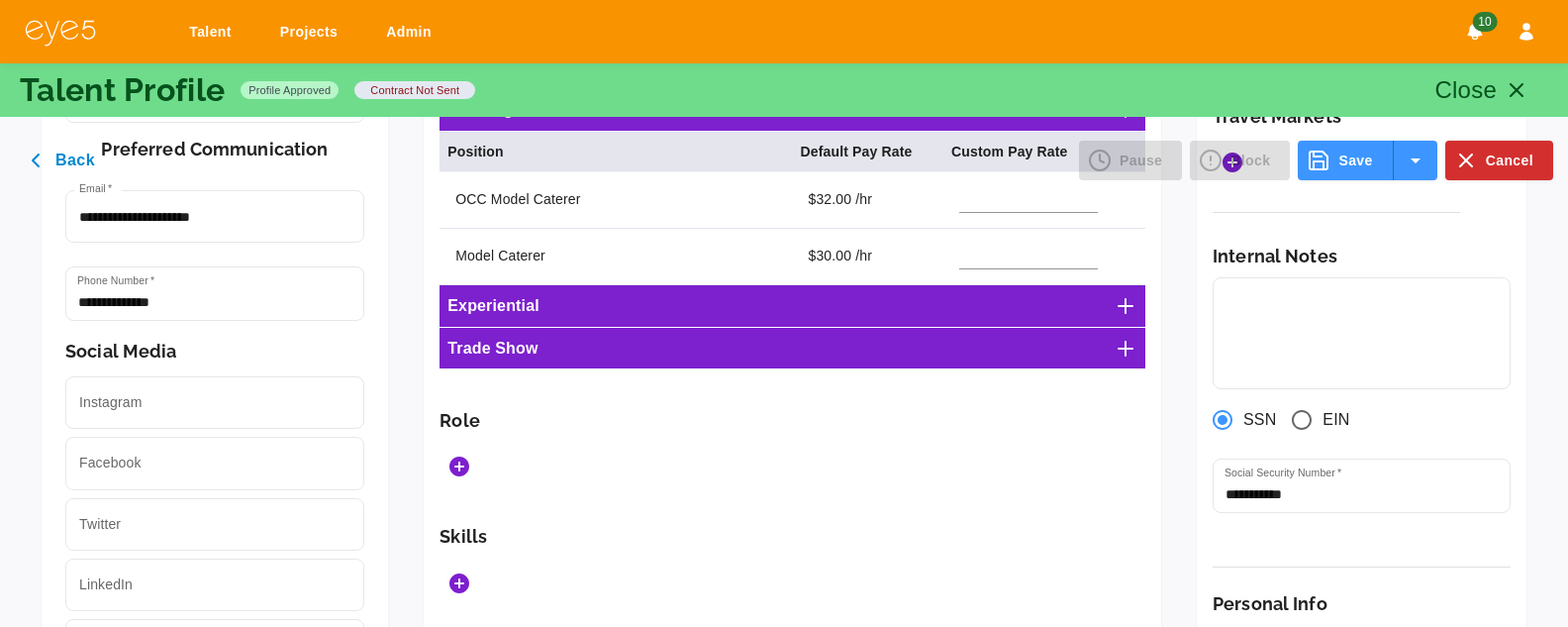 scroll, scrollTop: 548, scrollLeft: 0, axis: vertical 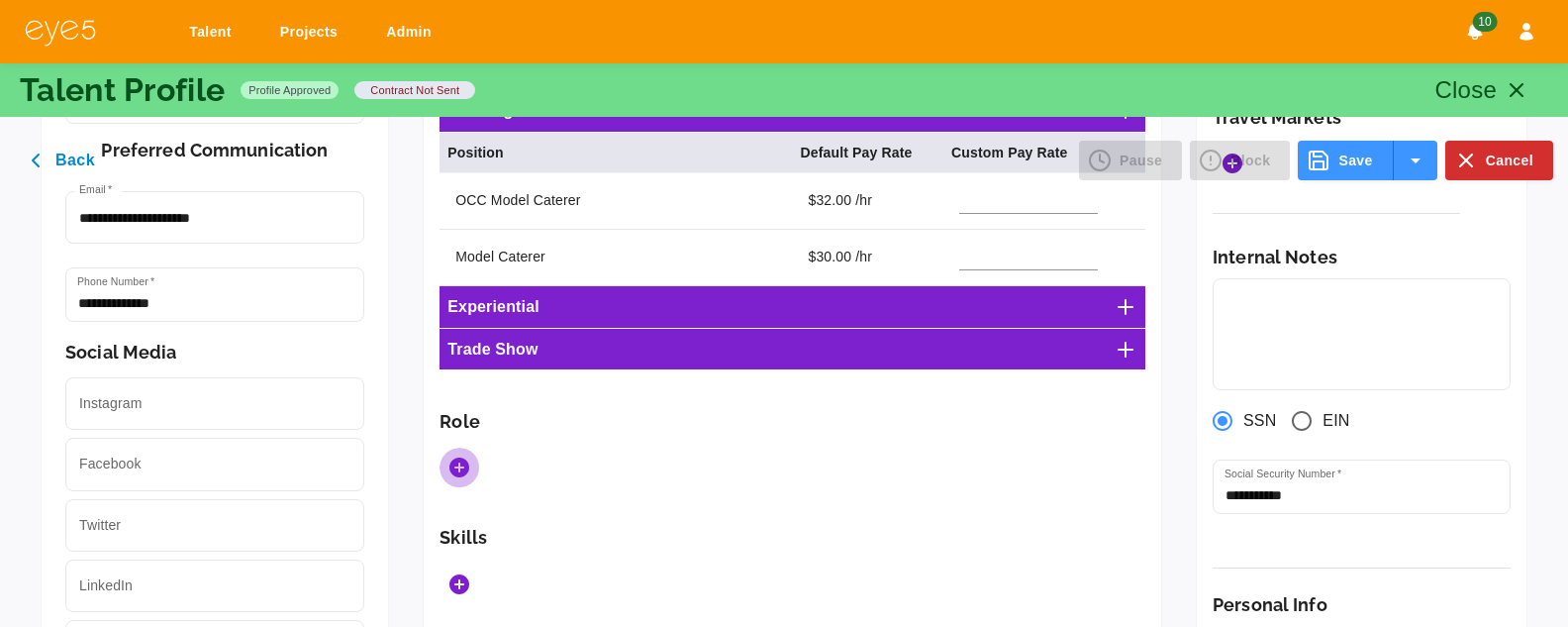 click at bounding box center (459, 468) 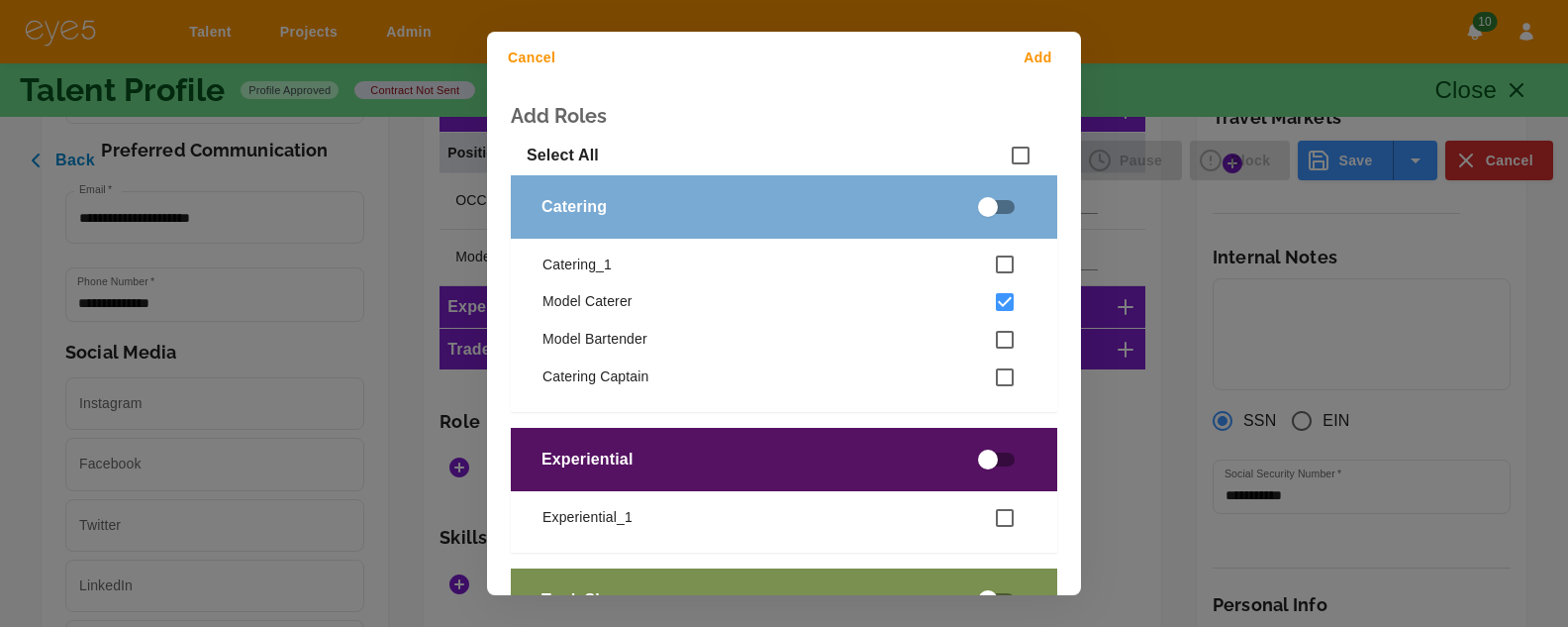 click on "Add" at bounding box center [1041, 57] 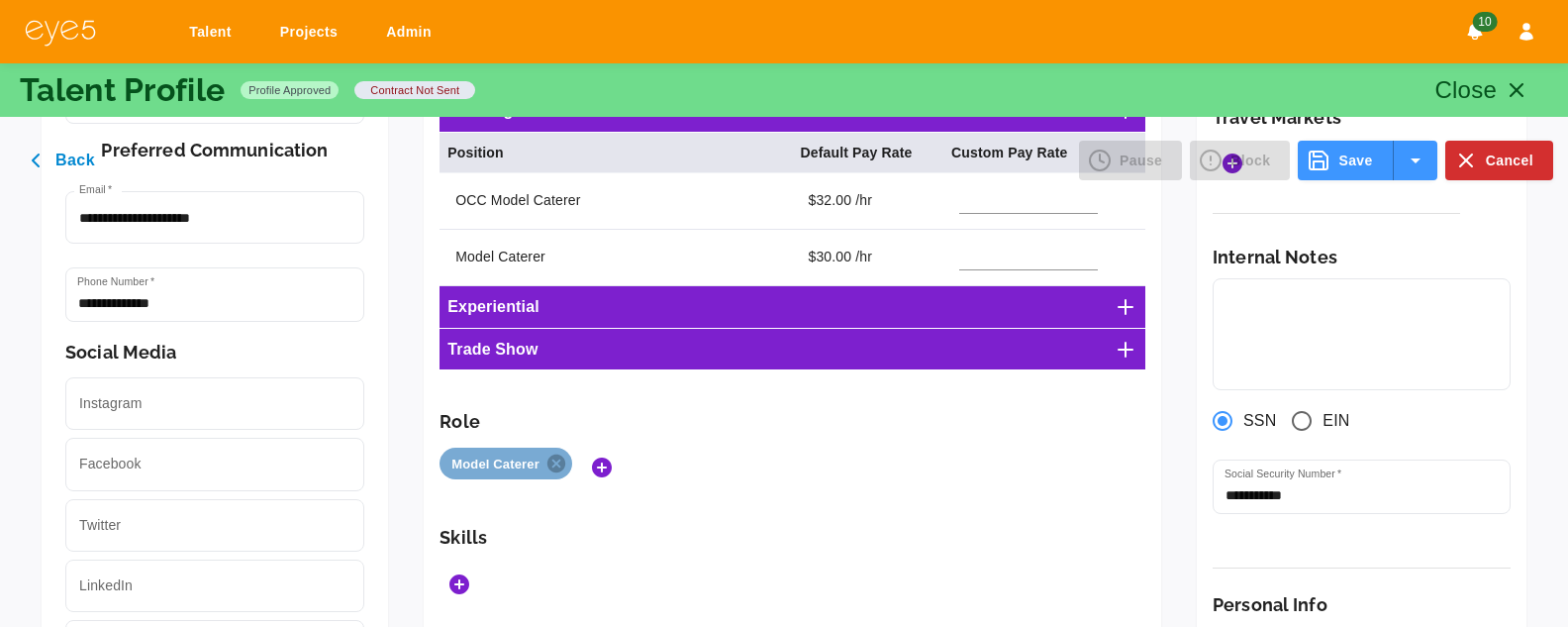 click on "Save" at bounding box center [1345, 160] 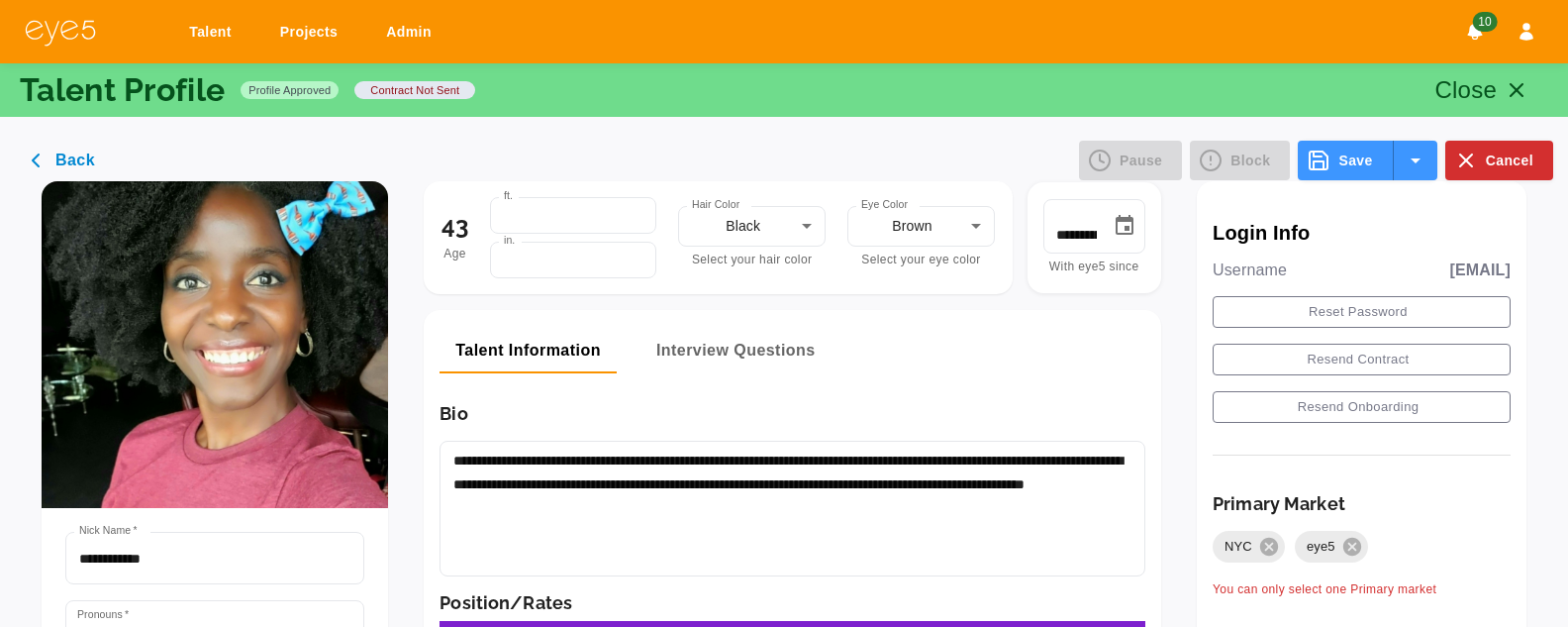 scroll, scrollTop: 0, scrollLeft: 0, axis: both 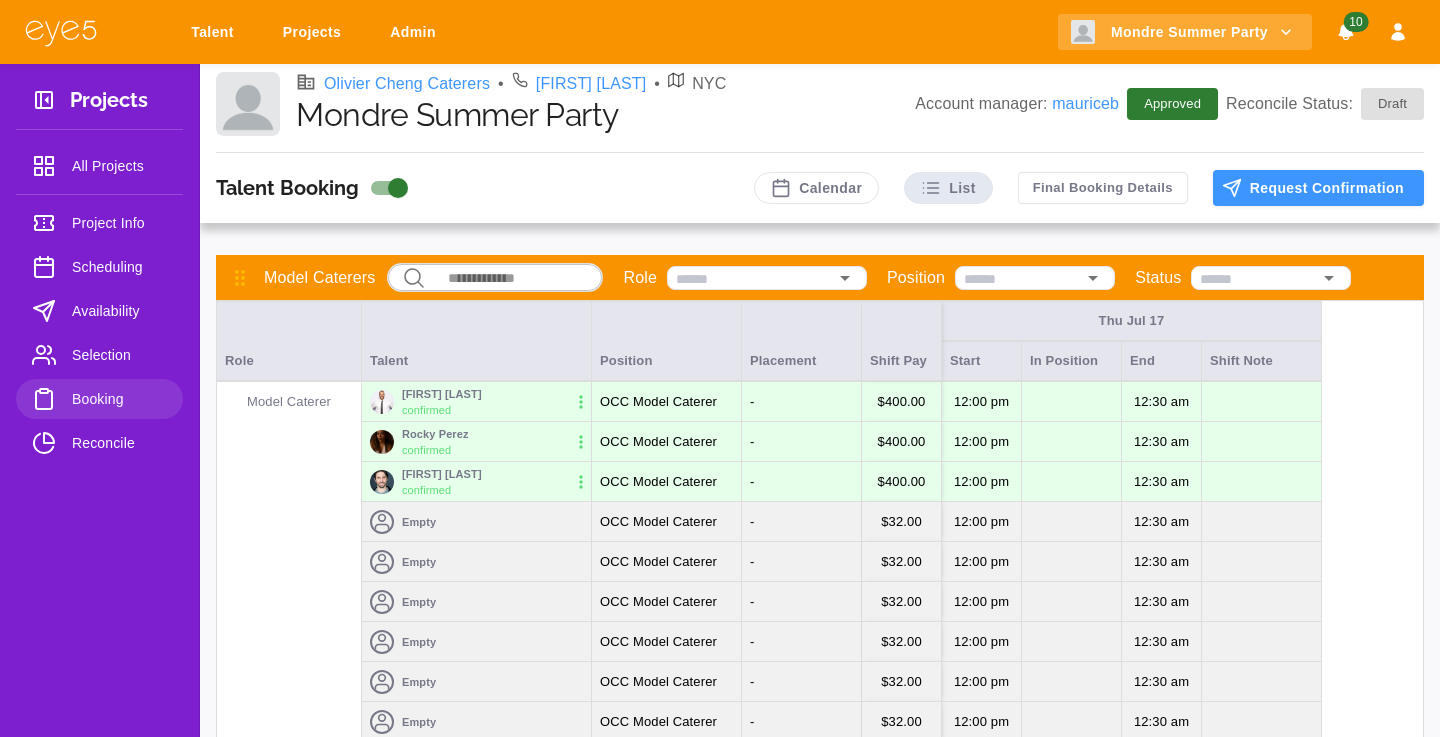 click on "Empty" at bounding box center [476, 522] 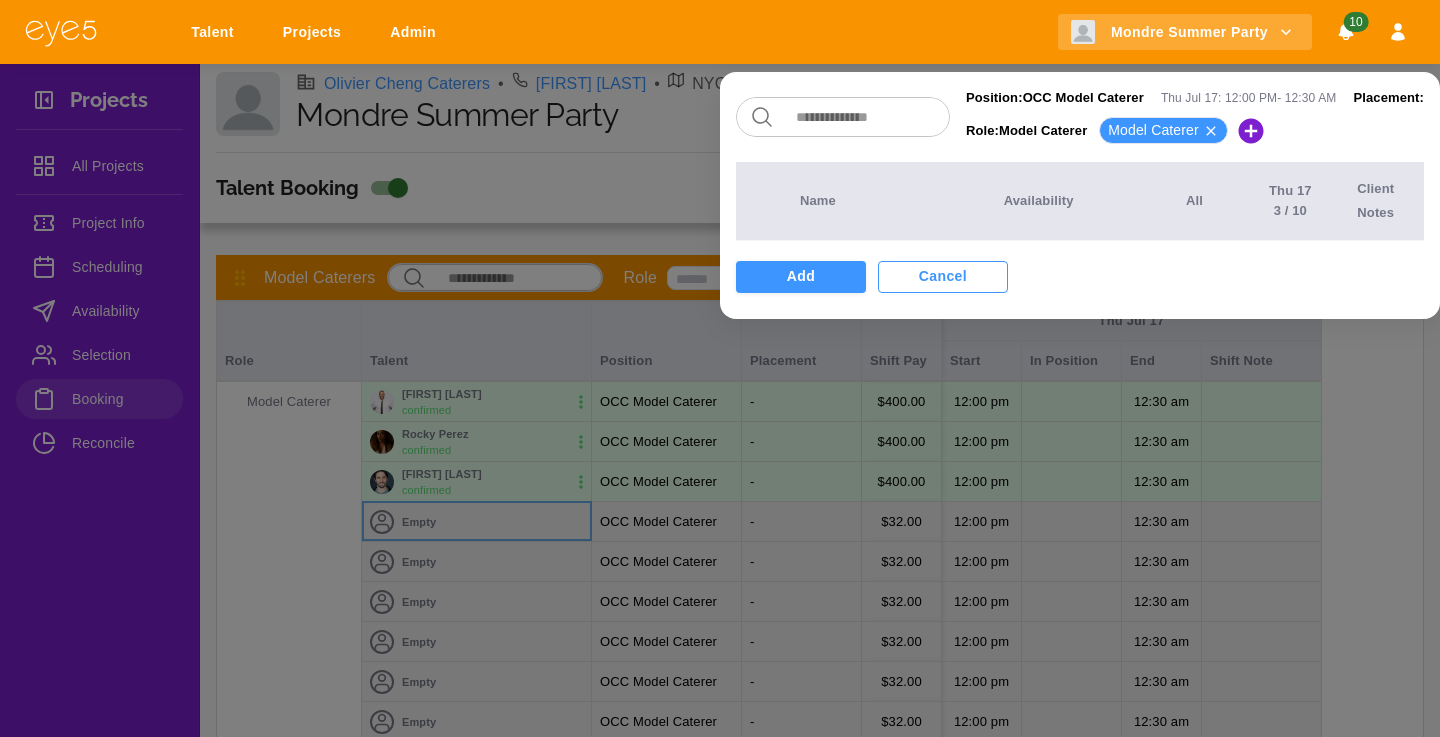 click on "Cancel" at bounding box center [943, 277] 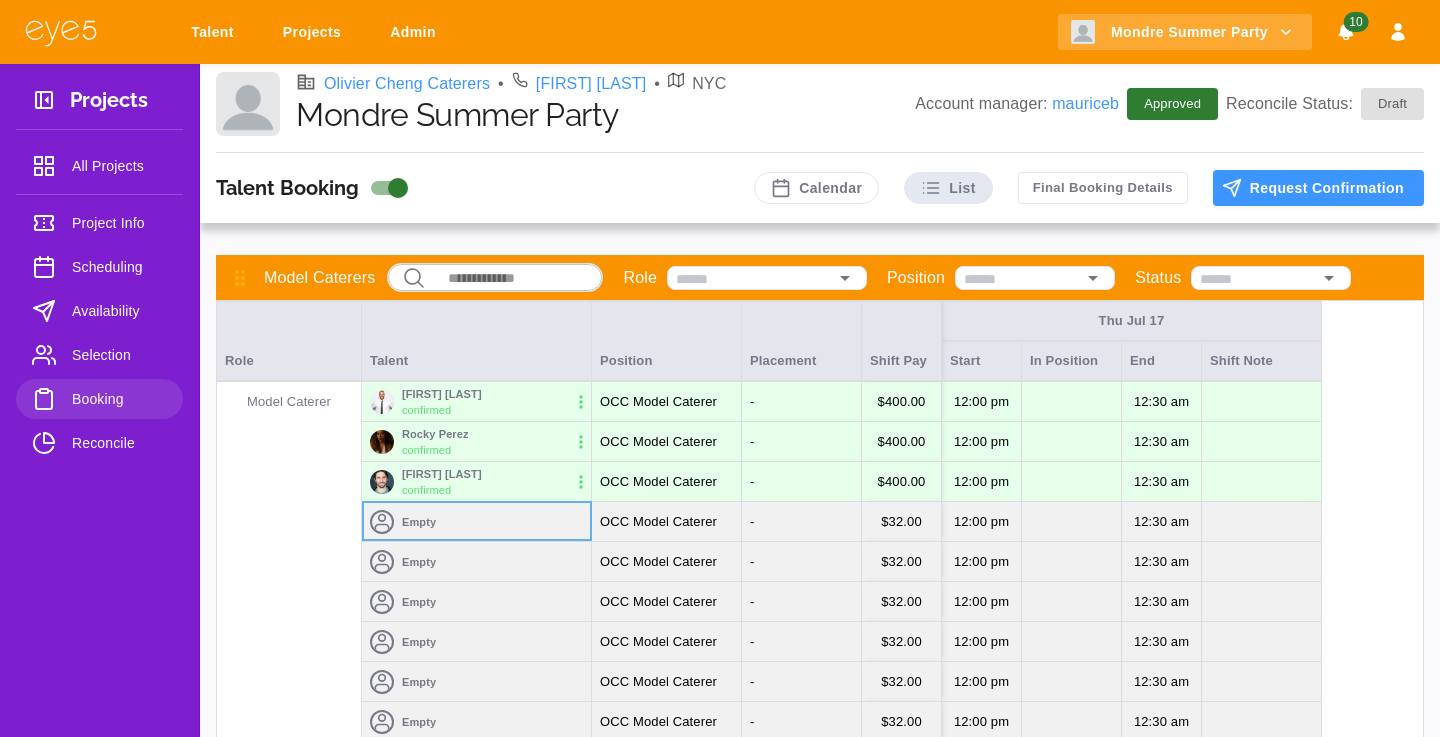 click on "Empty" at bounding box center (476, 562) 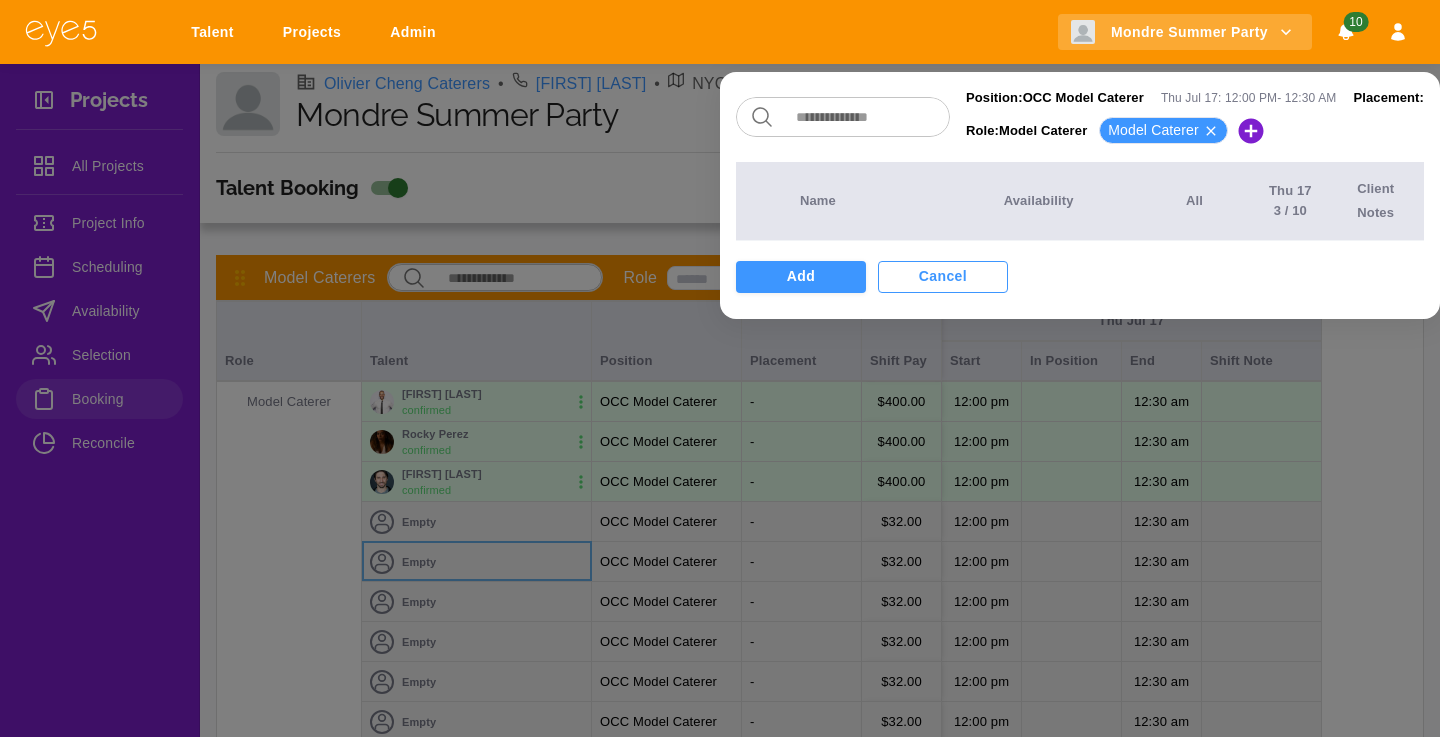 click on "Cancel" at bounding box center (943, 277) 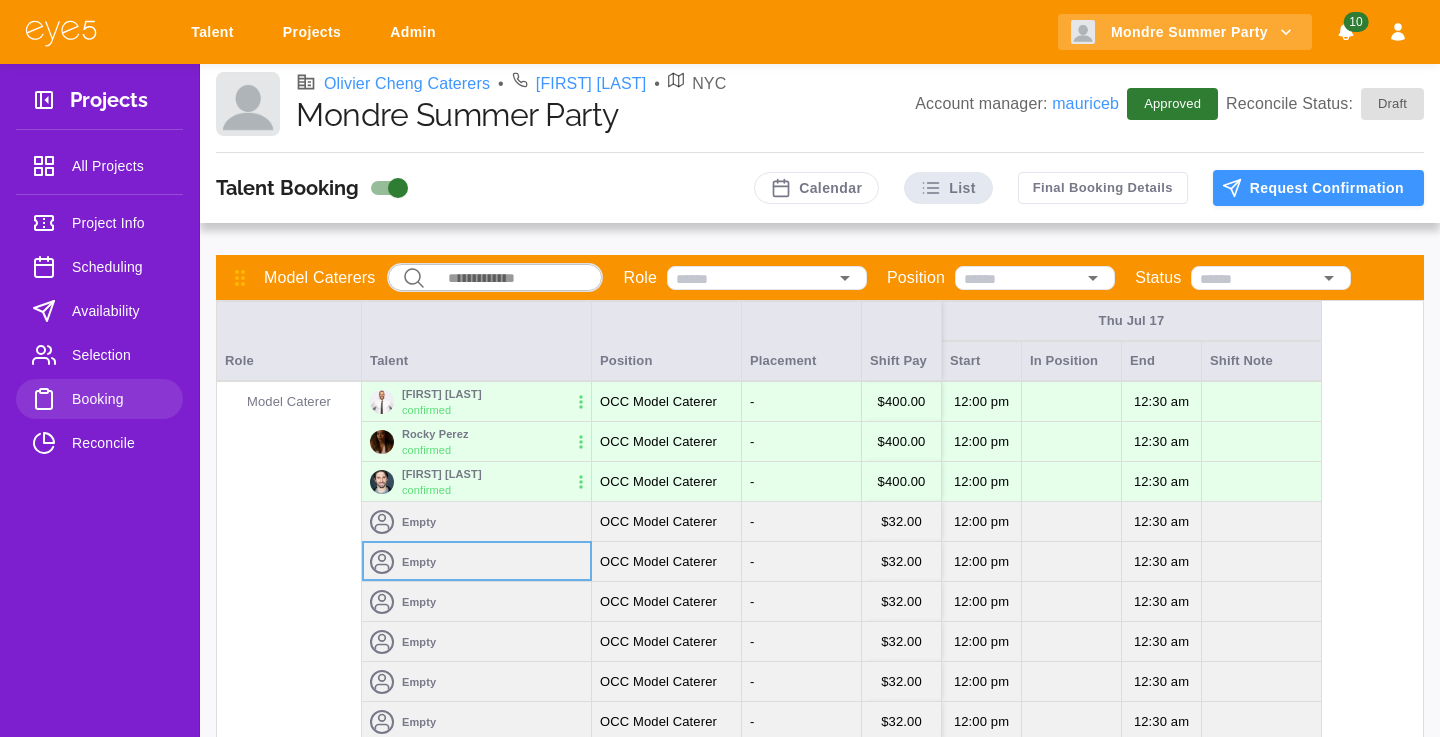 click on "Empty" at bounding box center (476, 522) 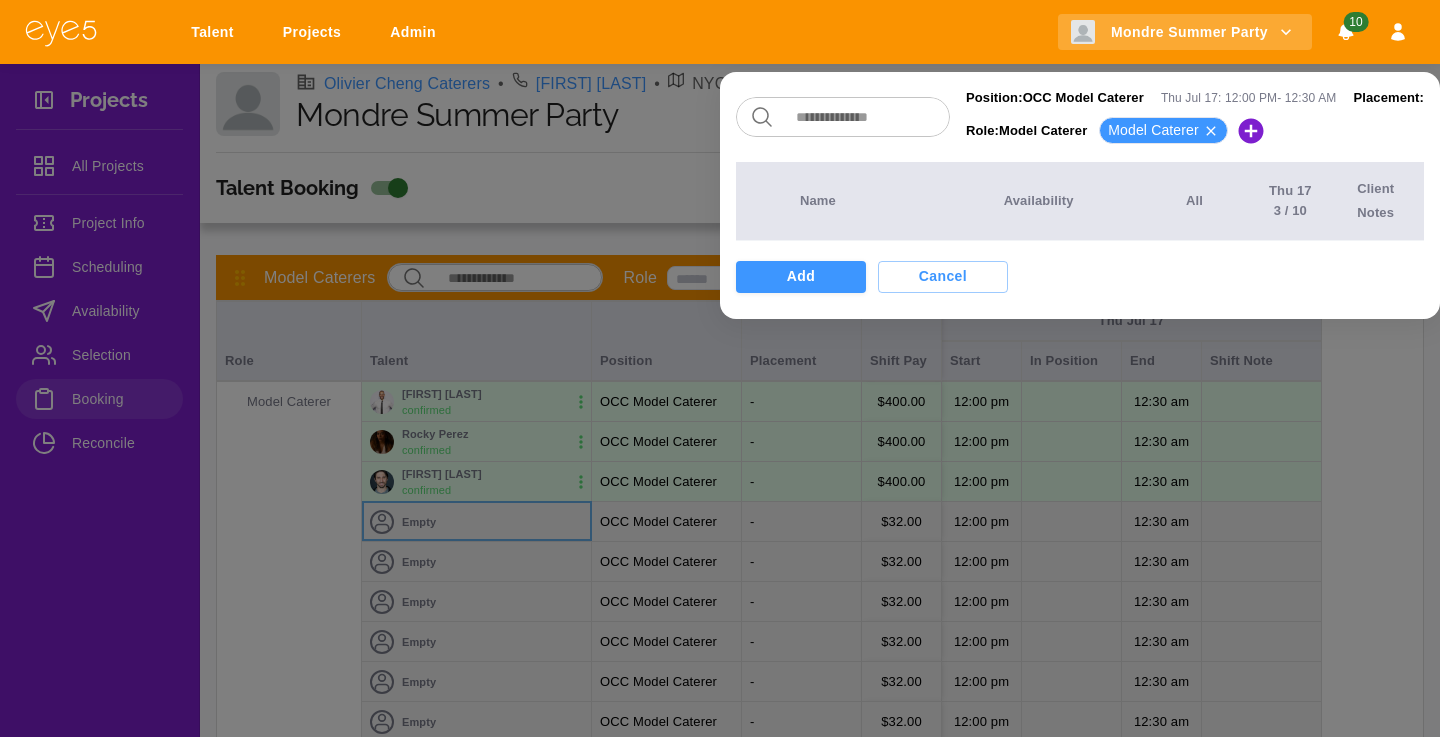 click at bounding box center [720, 368] 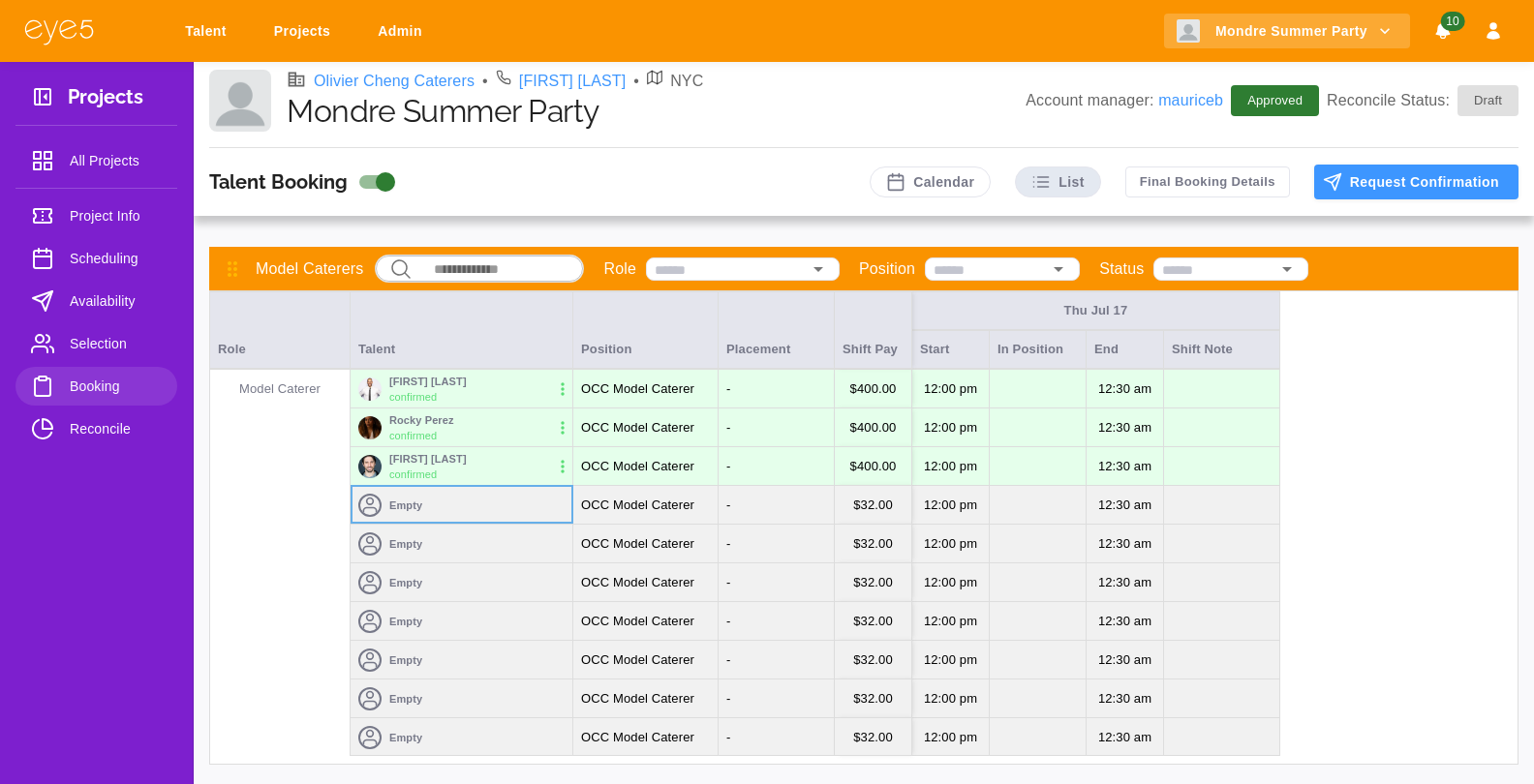 click on "Empty" at bounding box center (461, 505) 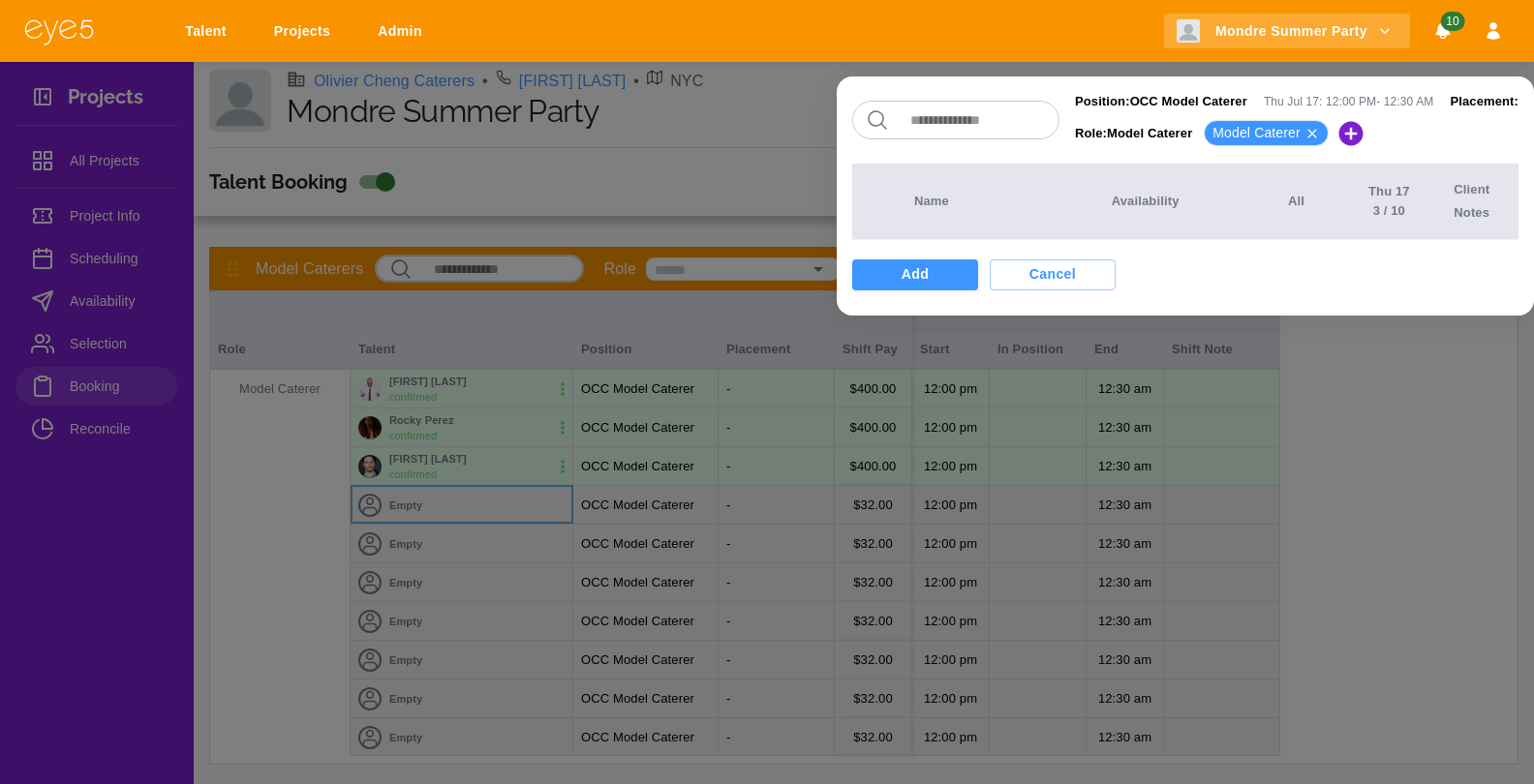 click at bounding box center [767, 392] 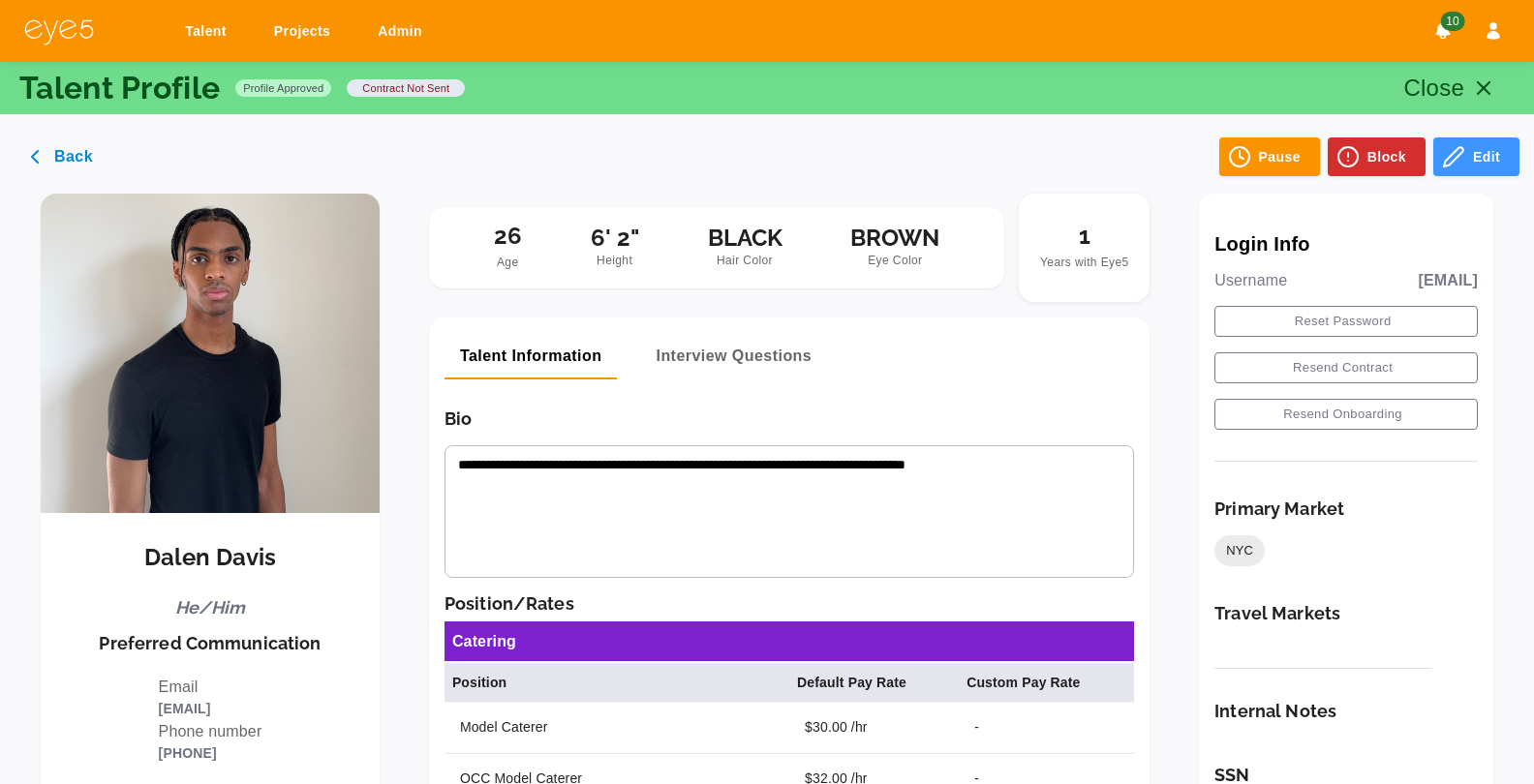 scroll, scrollTop: 0, scrollLeft: 0, axis: both 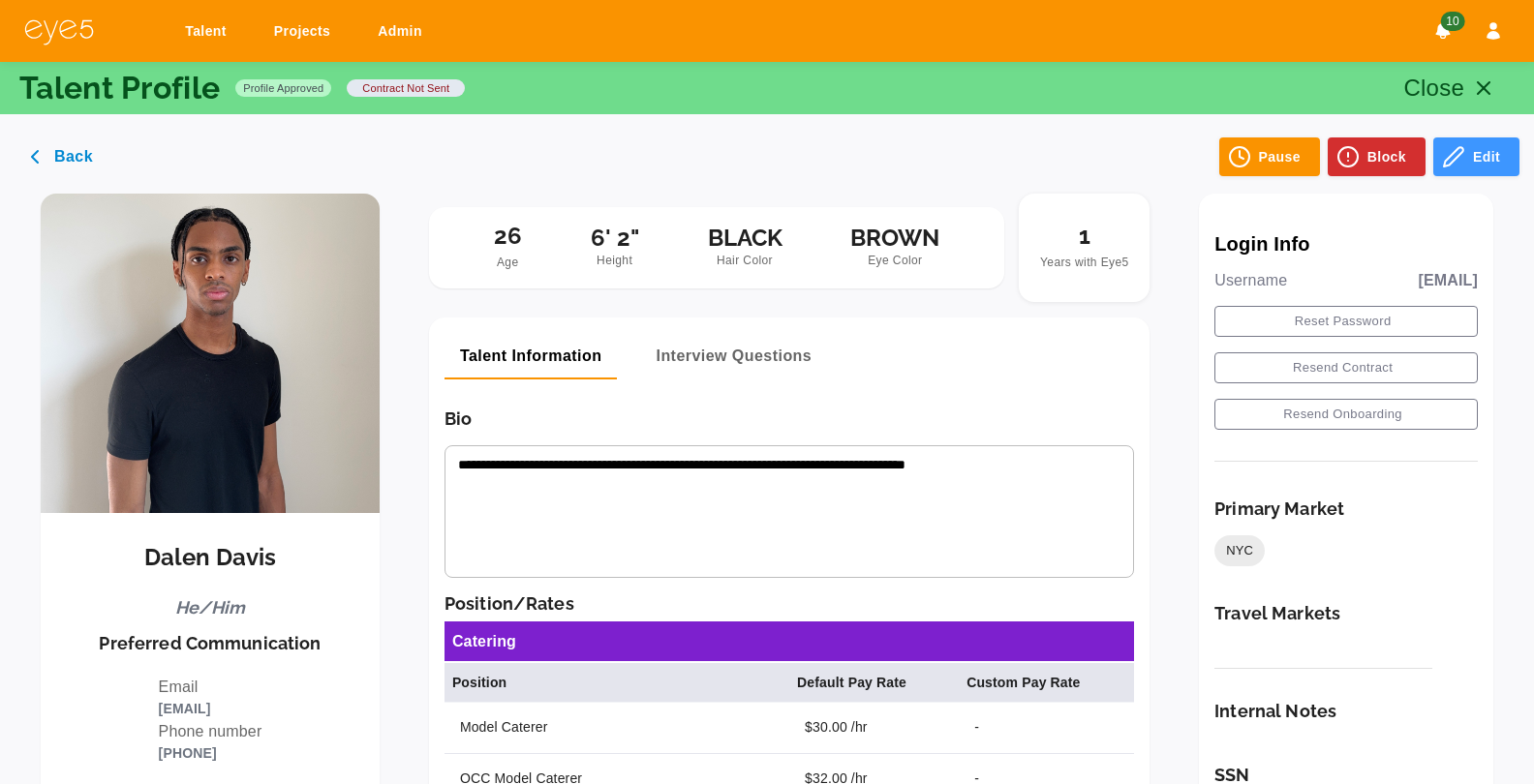 drag, startPoint x: 285, startPoint y: 565, endPoint x: 140, endPoint y: 553, distance: 145.4957 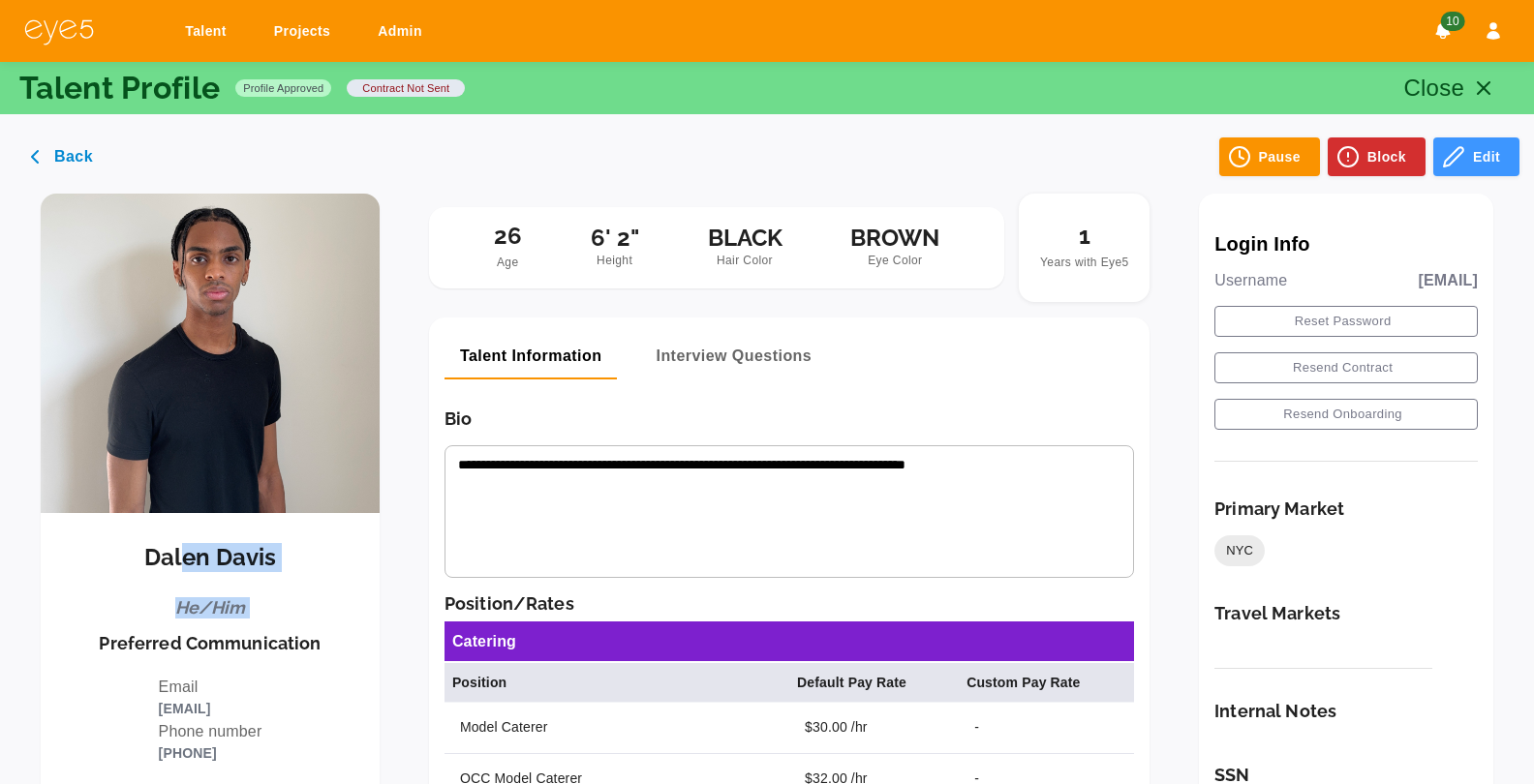 drag, startPoint x: 142, startPoint y: 560, endPoint x: 189, endPoint y: 553, distance: 47.5184 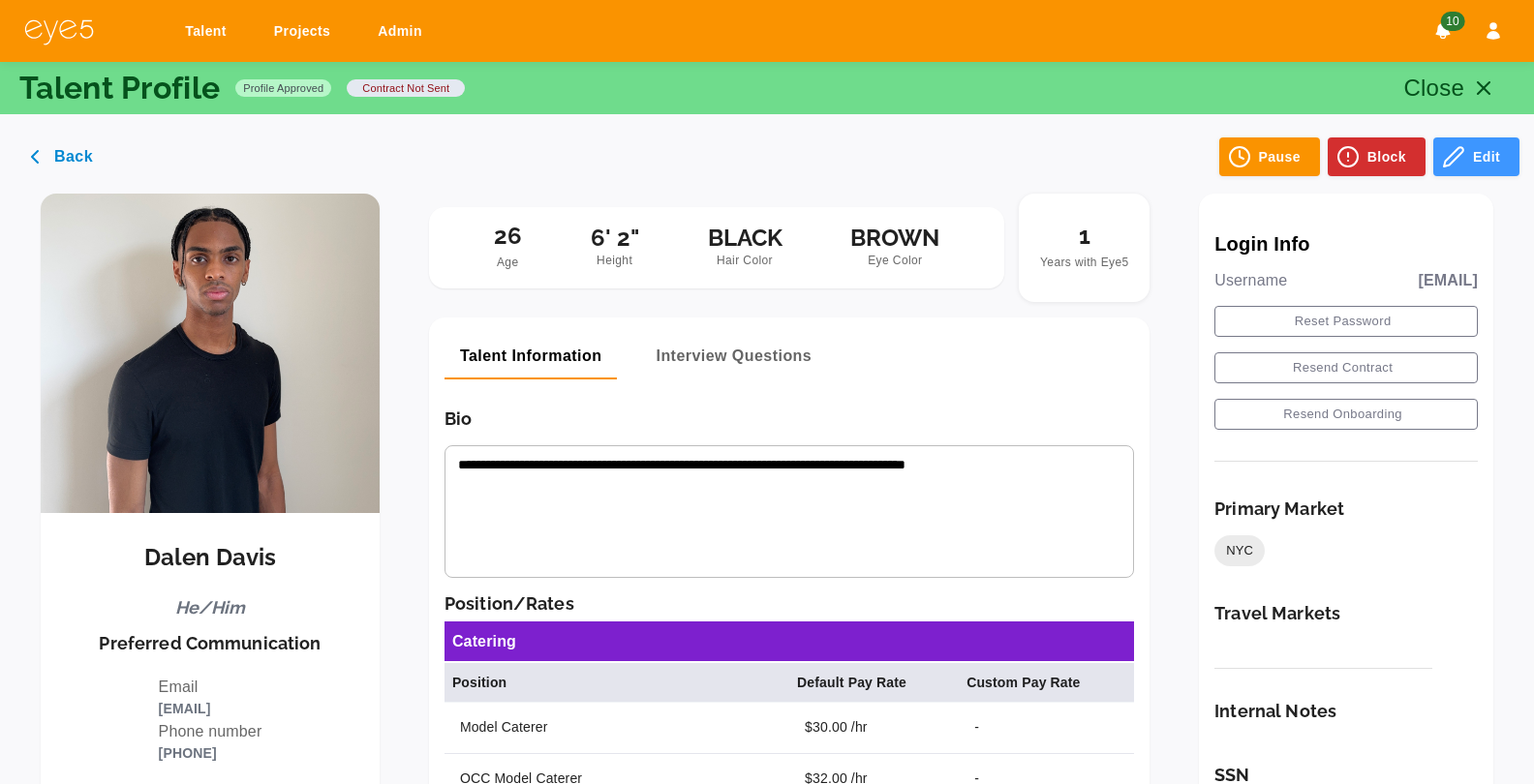 click on "Dalen Davis" at bounding box center (210, 558) 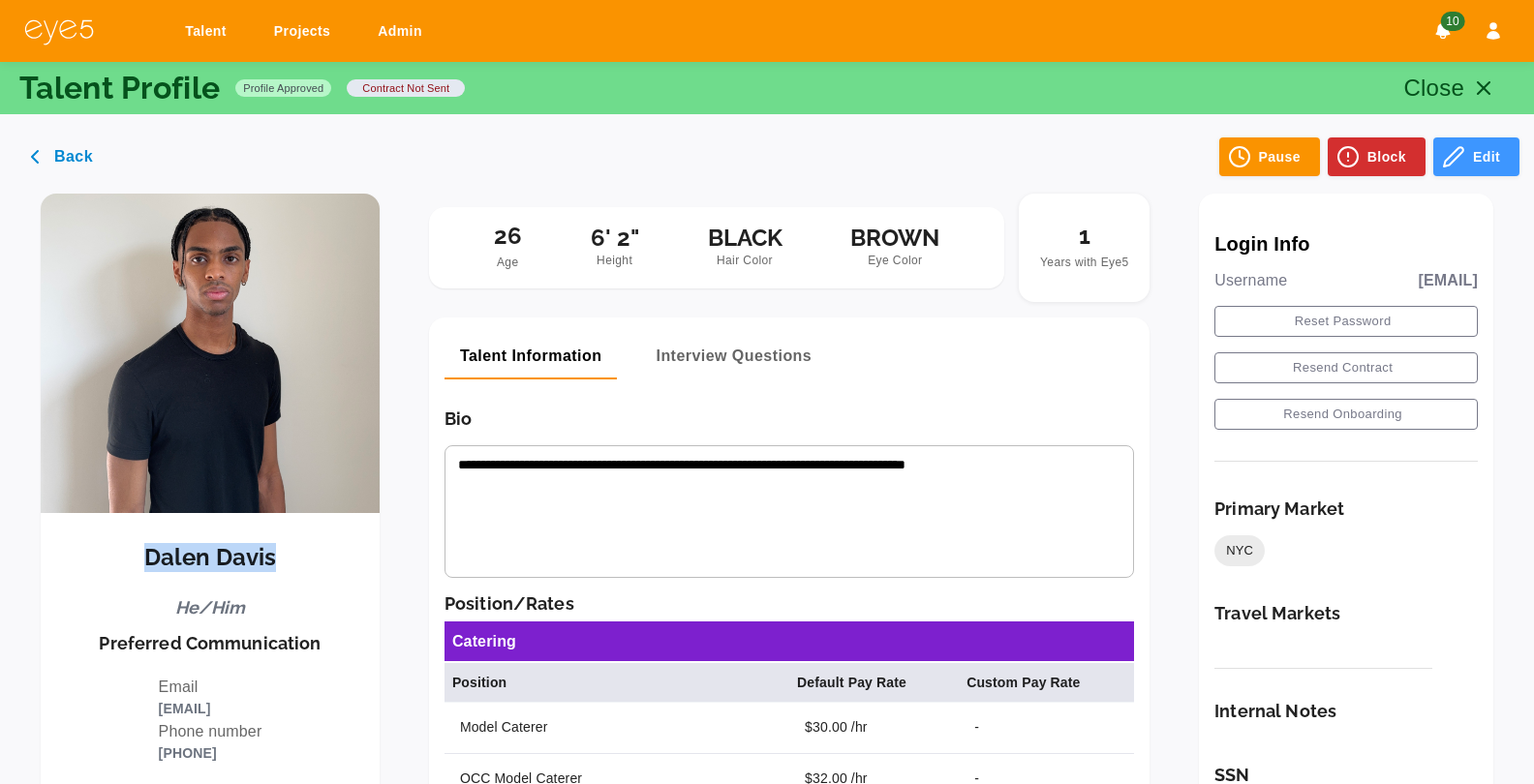 drag, startPoint x: 148, startPoint y: 556, endPoint x: 272, endPoint y: 549, distance: 124.19742 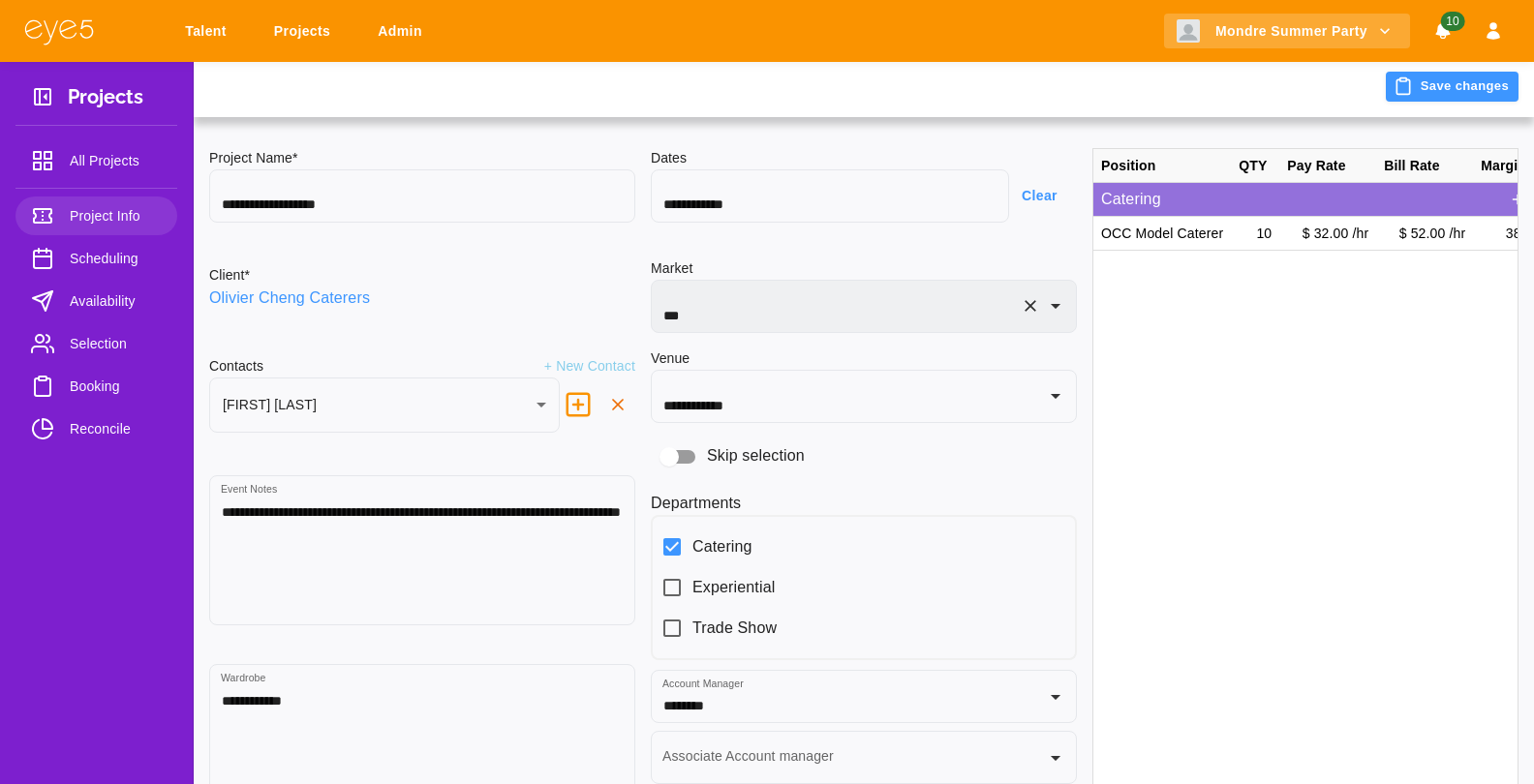 scroll, scrollTop: 98, scrollLeft: 0, axis: vertical 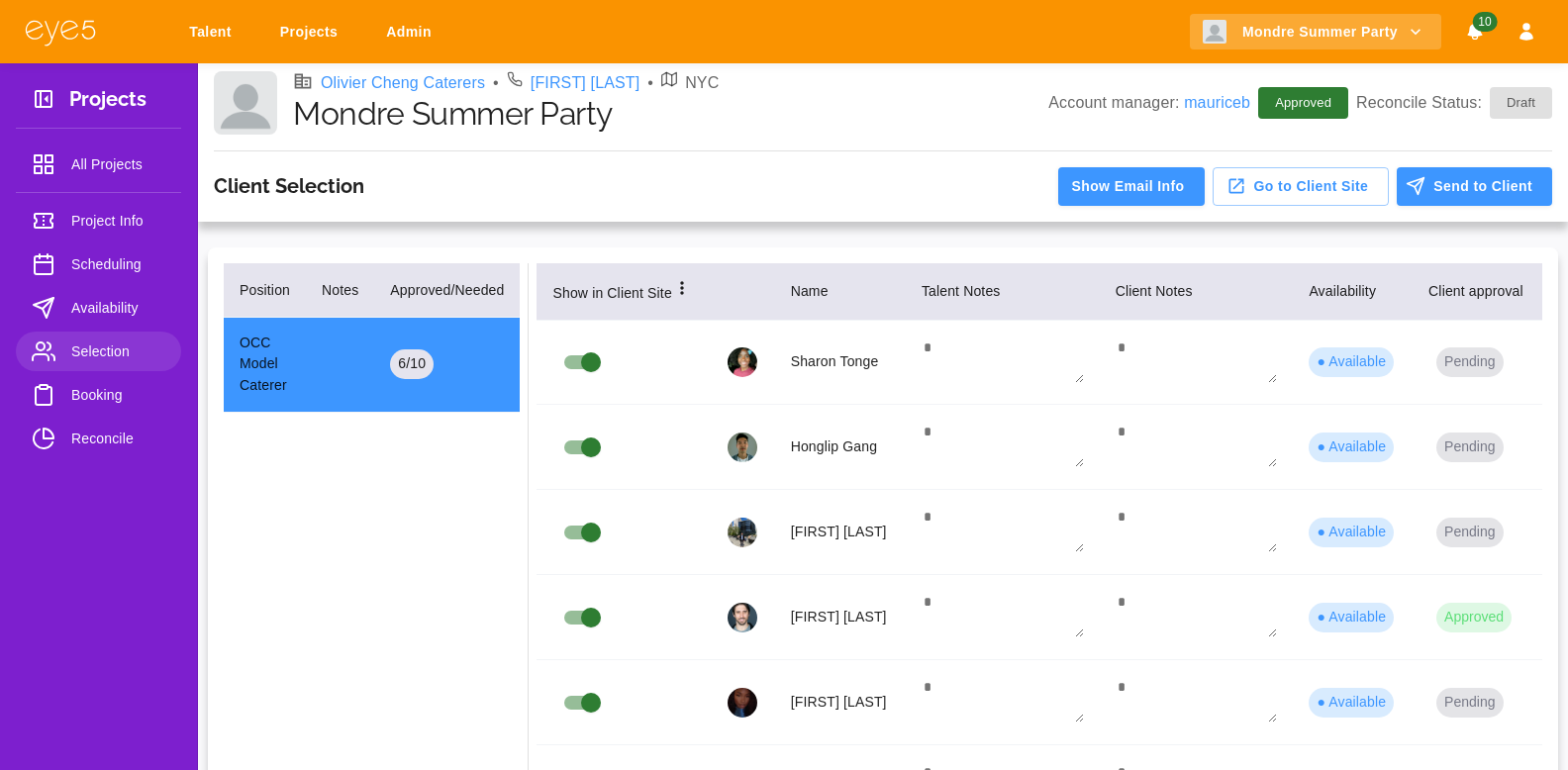 click on "Booking" at bounding box center [98, 395] 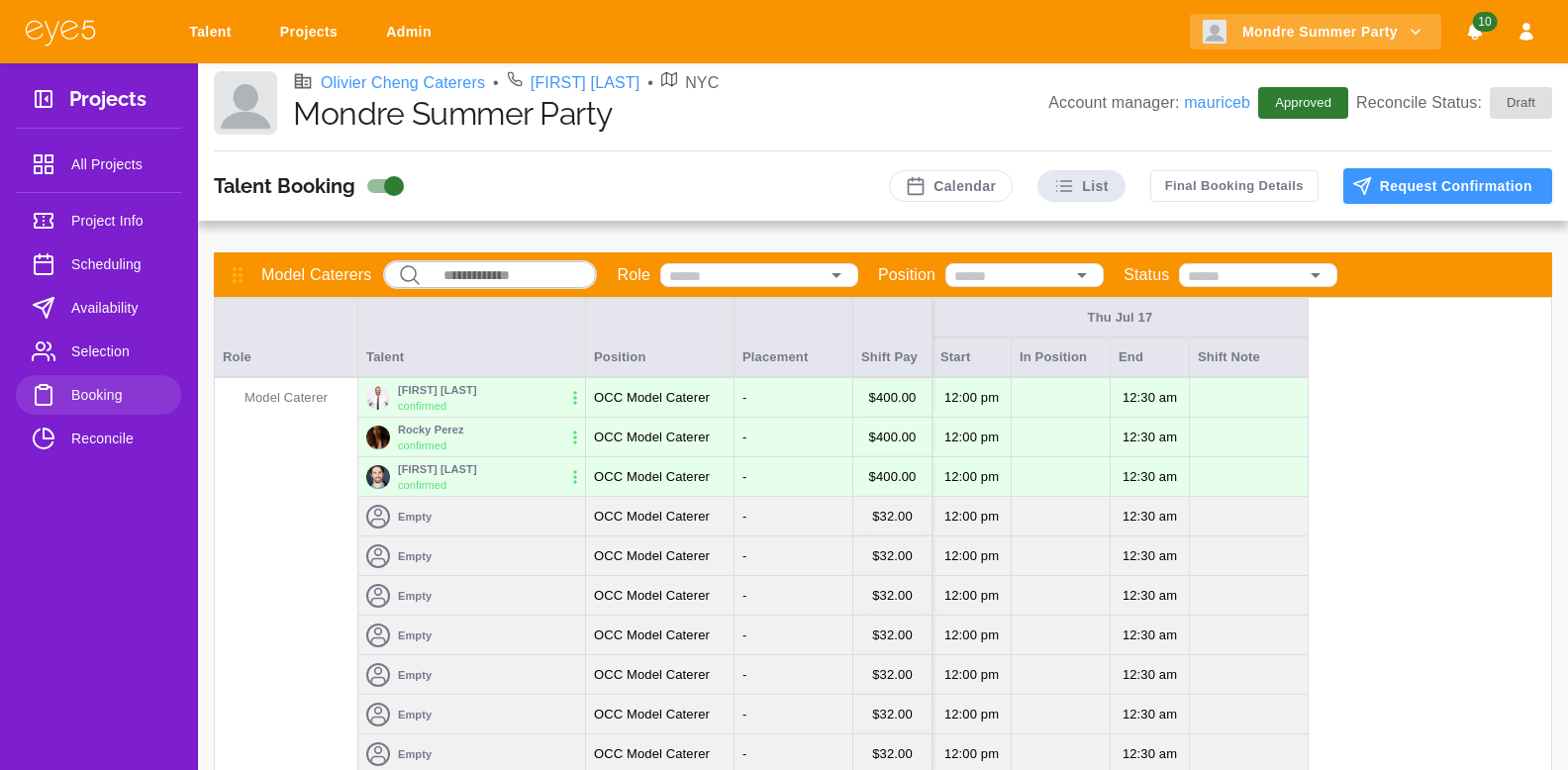 click on "Empty" at bounding box center [471, 517] 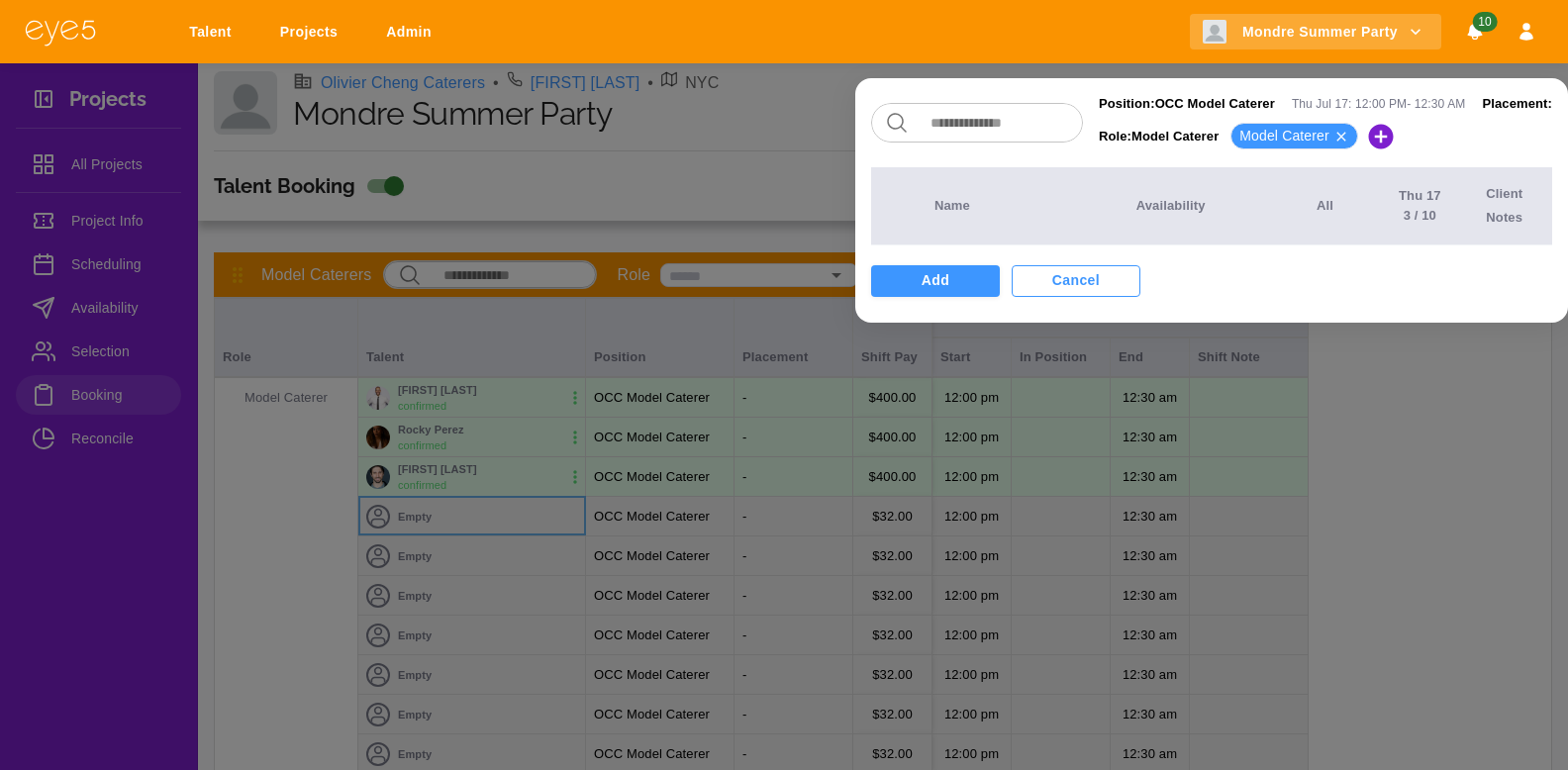 click on "Cancel" at bounding box center [1076, 281] 